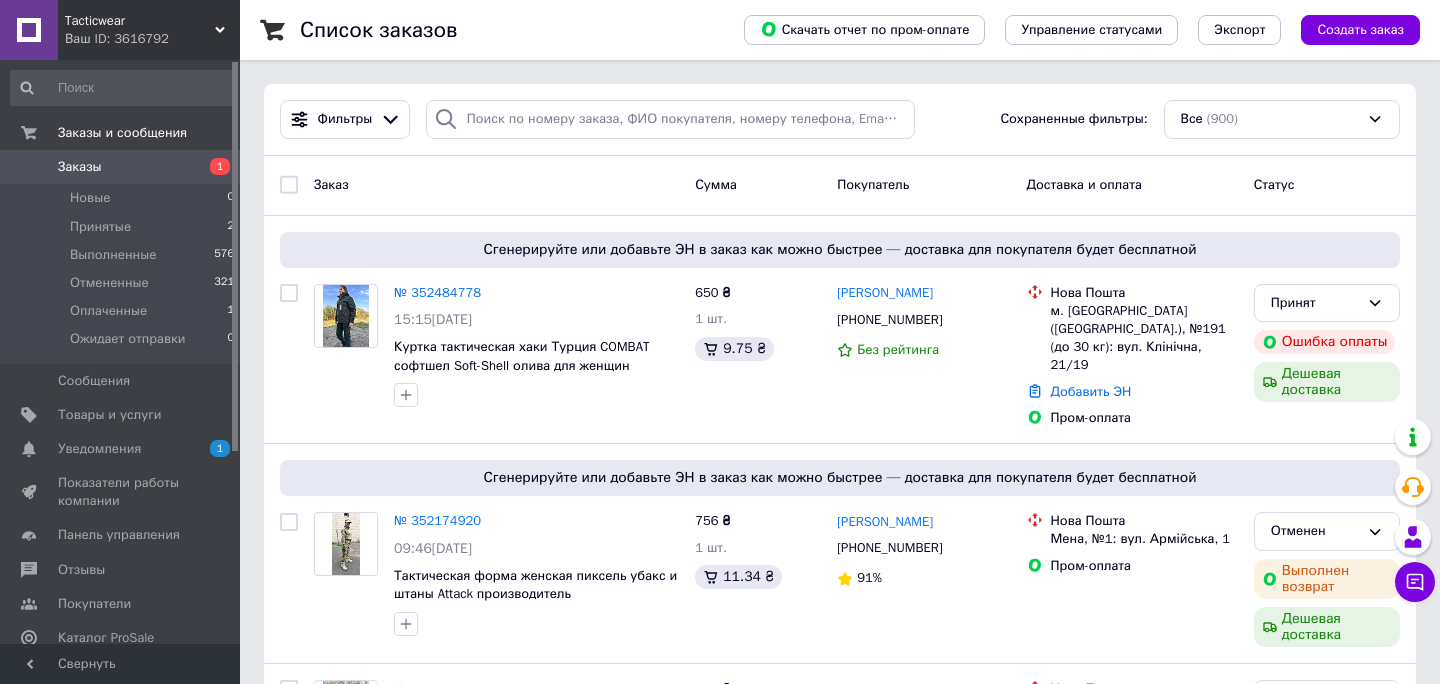 scroll, scrollTop: 37, scrollLeft: 0, axis: vertical 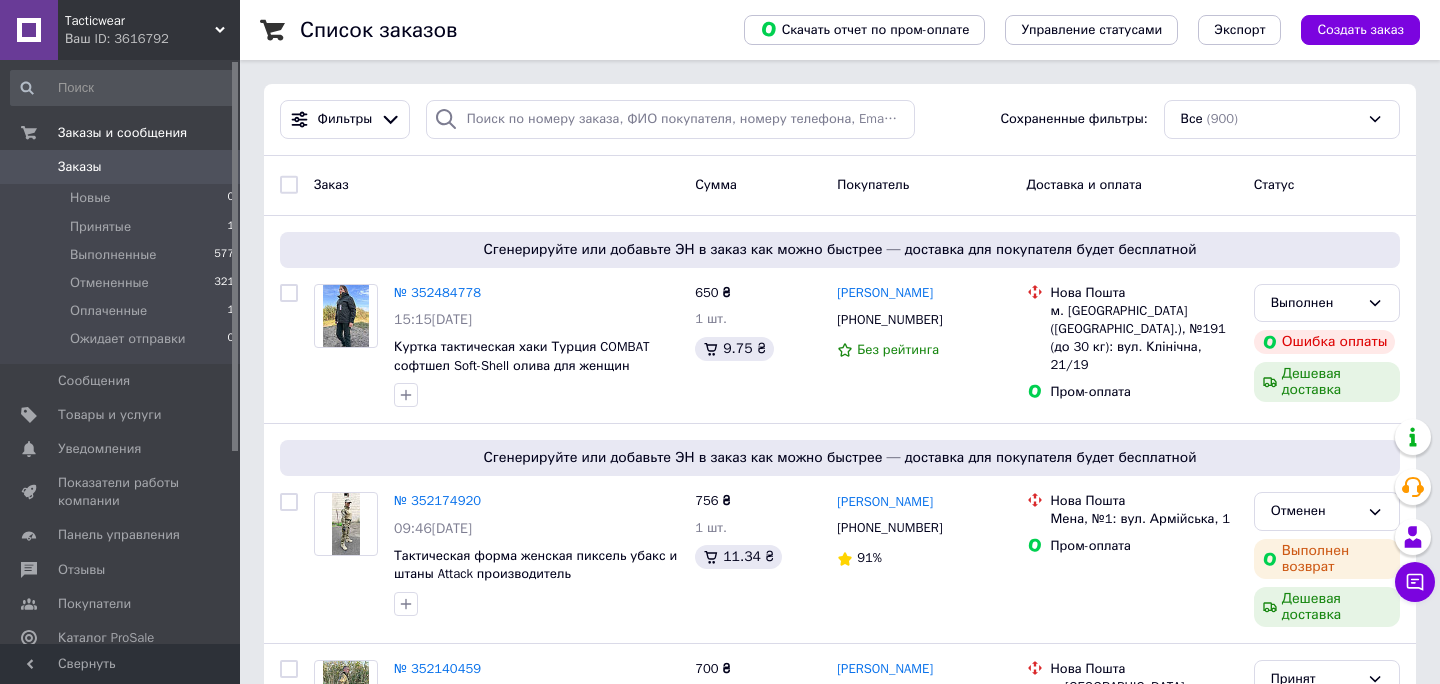 click on "Список заказов   Скачать отчет по пром-оплате Управление статусами Экспорт Создать заказ Фильтры Сохраненные фильтры: Все (900) Заказ Сумма Покупатель Доставка и оплата Статус Сгенерируйте или добавьте ЭН в заказ как можно быстрее — доставка для покупателя будет бесплатной № 352484778 15:15, 13.07.2025 Куртка тактическая хаки Турция COMBAT софтшел Soft-Shell олива для женщин 650 ₴ 1 шт. 9.75 ₴ Марина Рязанцева +380989652598 Без рейтинга Нова Пошта м. Київ (Київська обл.), №191 (до 30 кг): вул. Клінічна, 21/19 Пром-оплата Выполнен Ошибка оплаты Дешевая доставка № 352174920 09:46, 11.07.2025 756 ₴ 1 шт. 11.34 ₴" at bounding box center [840, 2004] 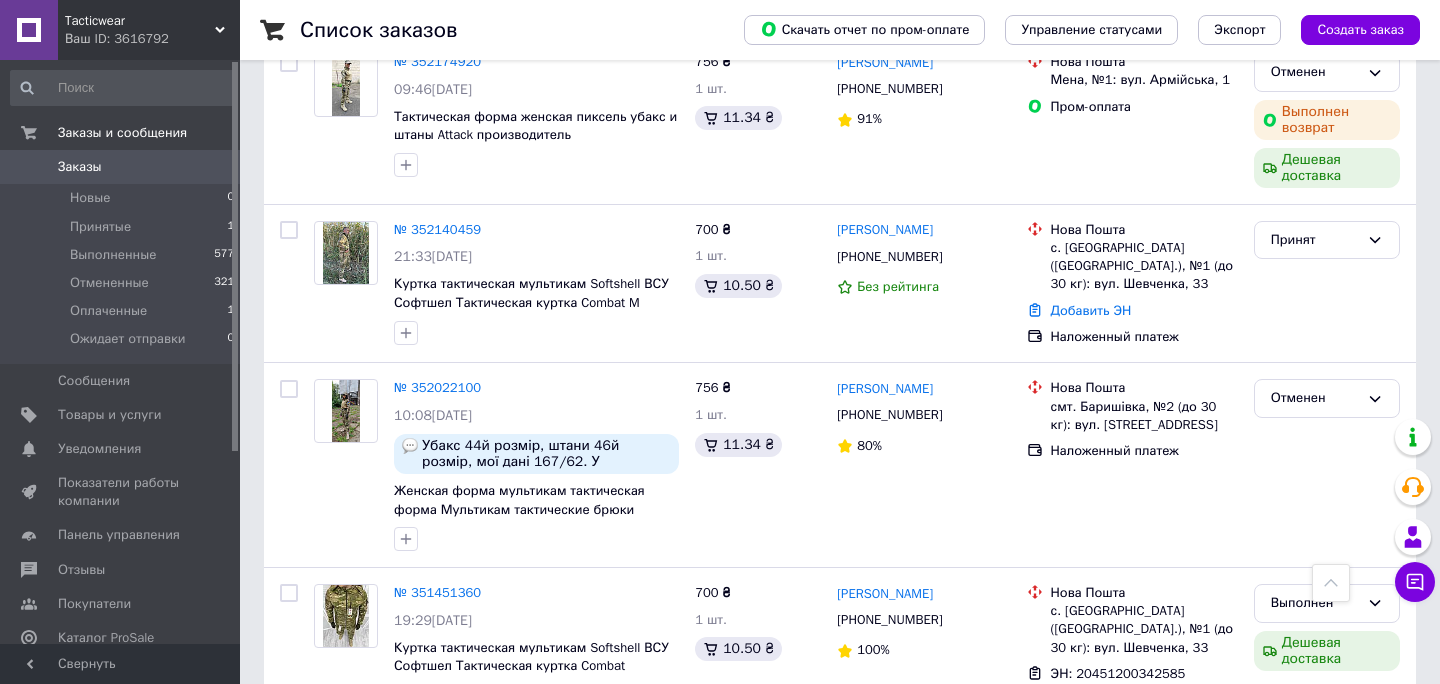 scroll, scrollTop: 440, scrollLeft: 0, axis: vertical 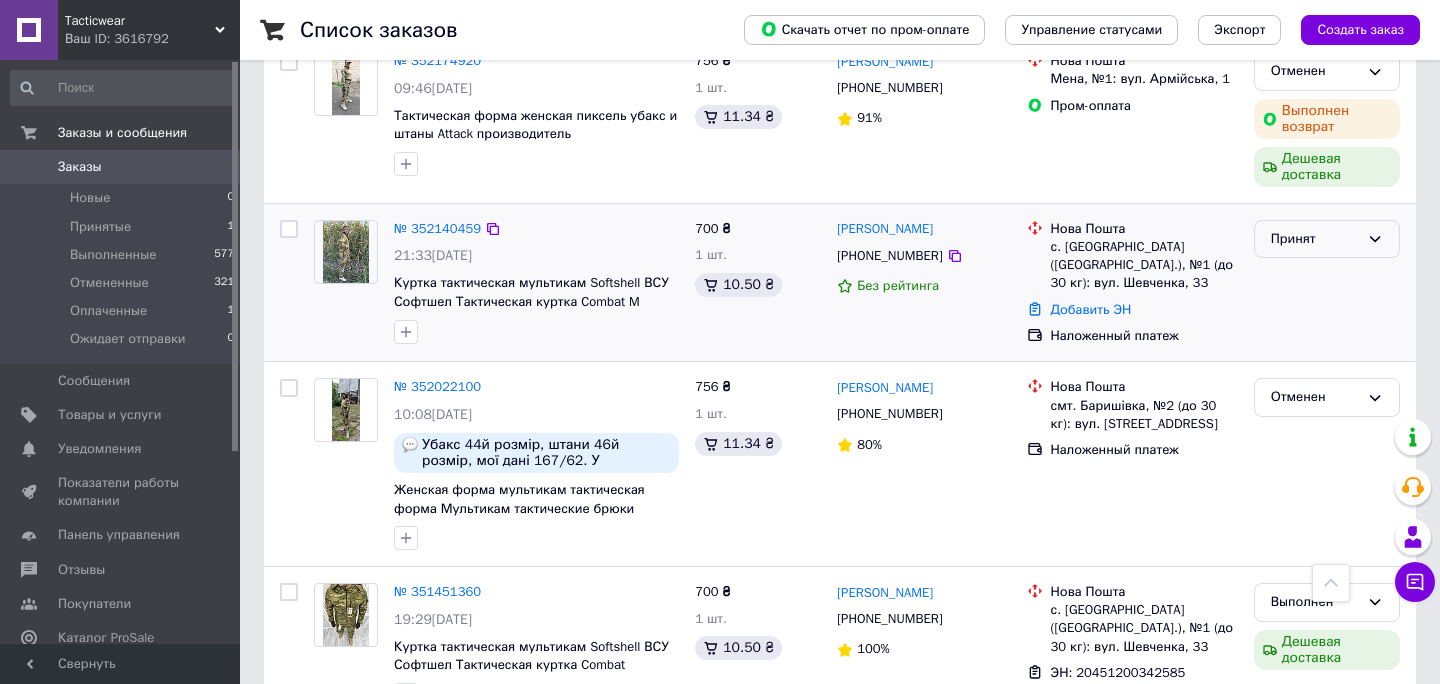 click on "Принят" at bounding box center [1315, 239] 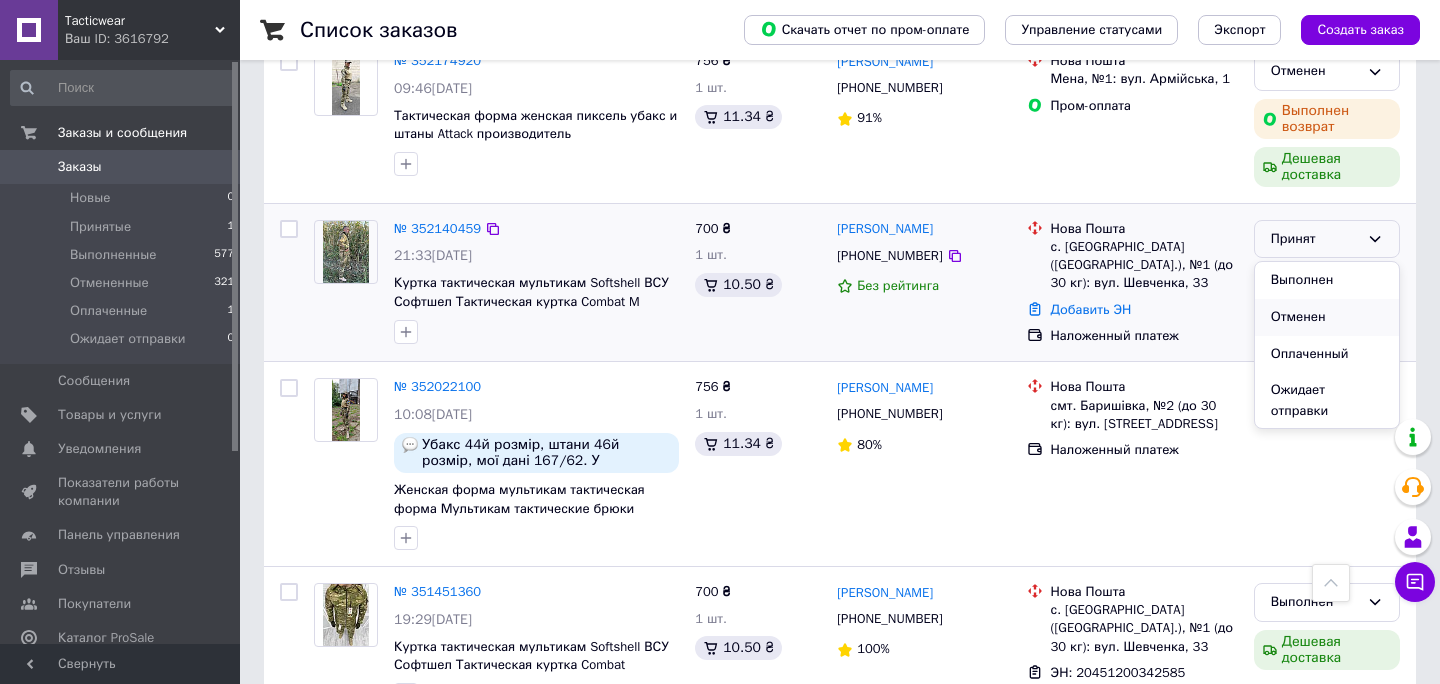 click on "Отменен" at bounding box center (1327, 317) 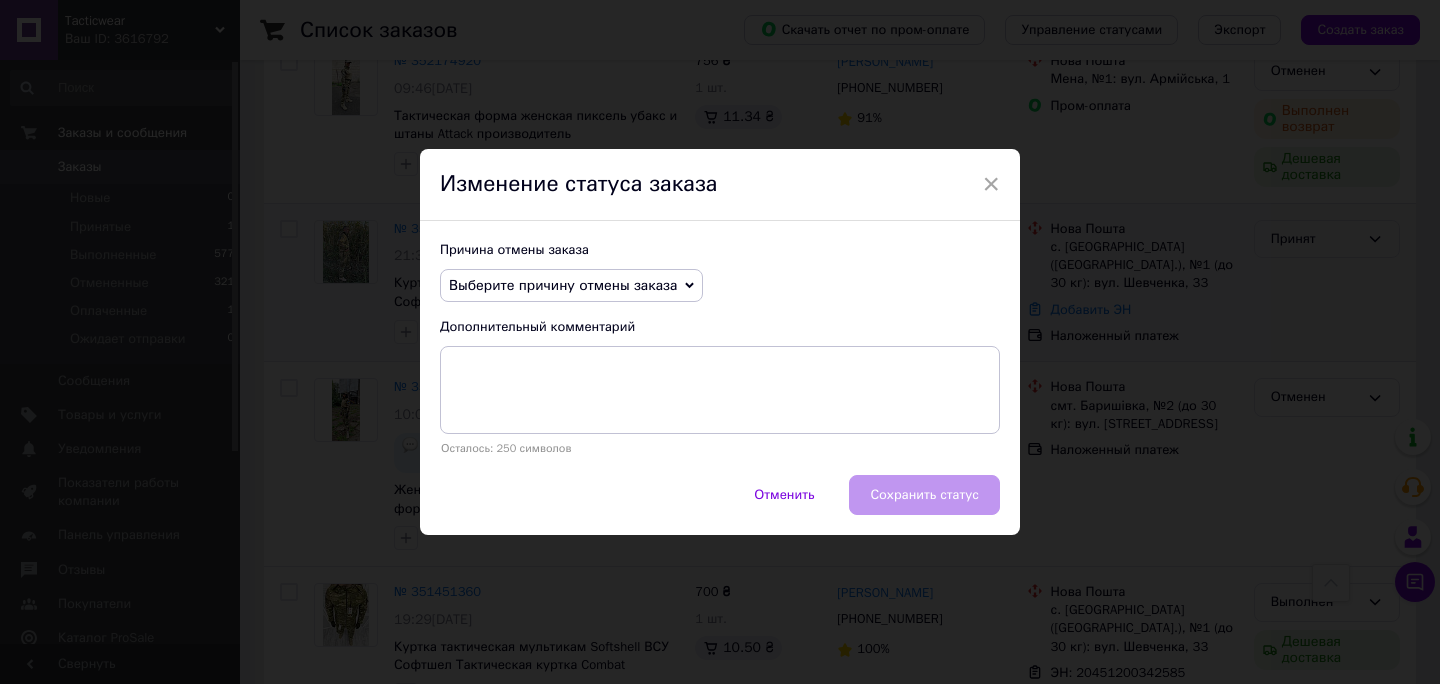 click on "Выберите причину отмены заказа" at bounding box center [571, 286] 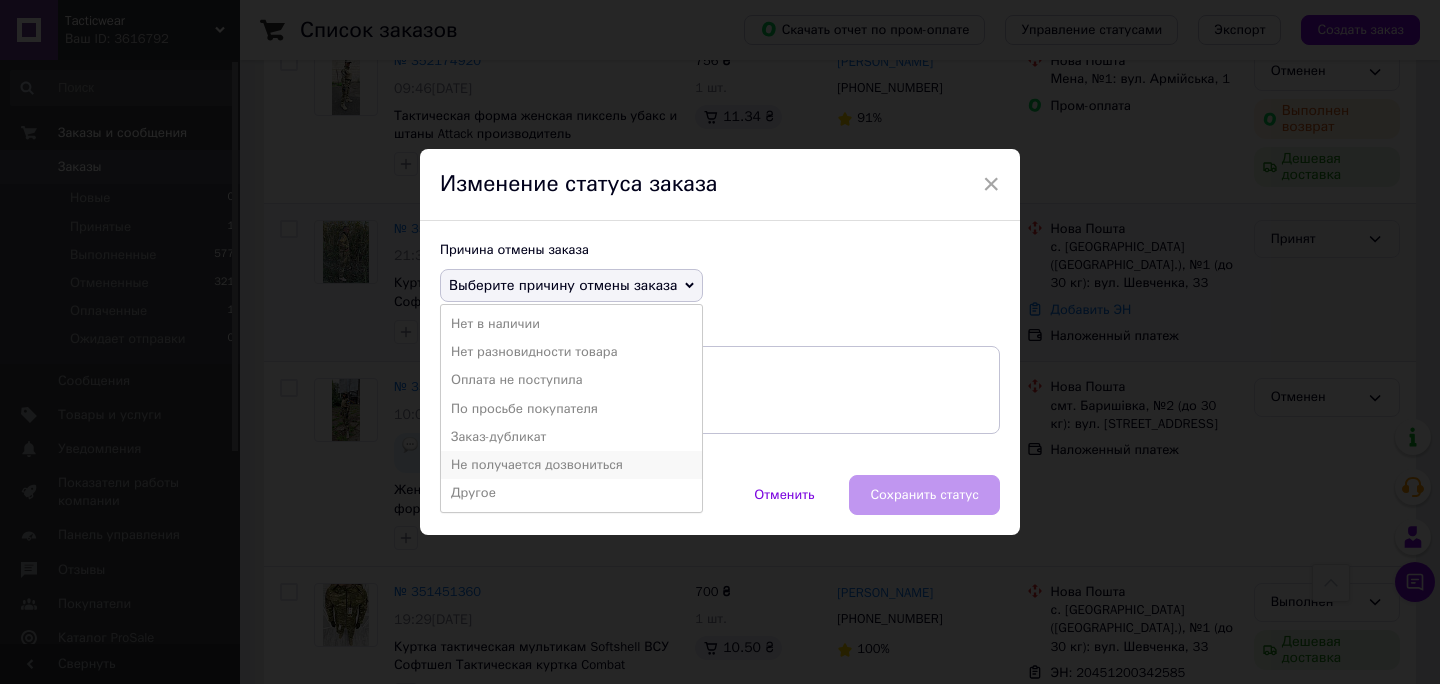 click on "Не получается дозвониться" at bounding box center (571, 465) 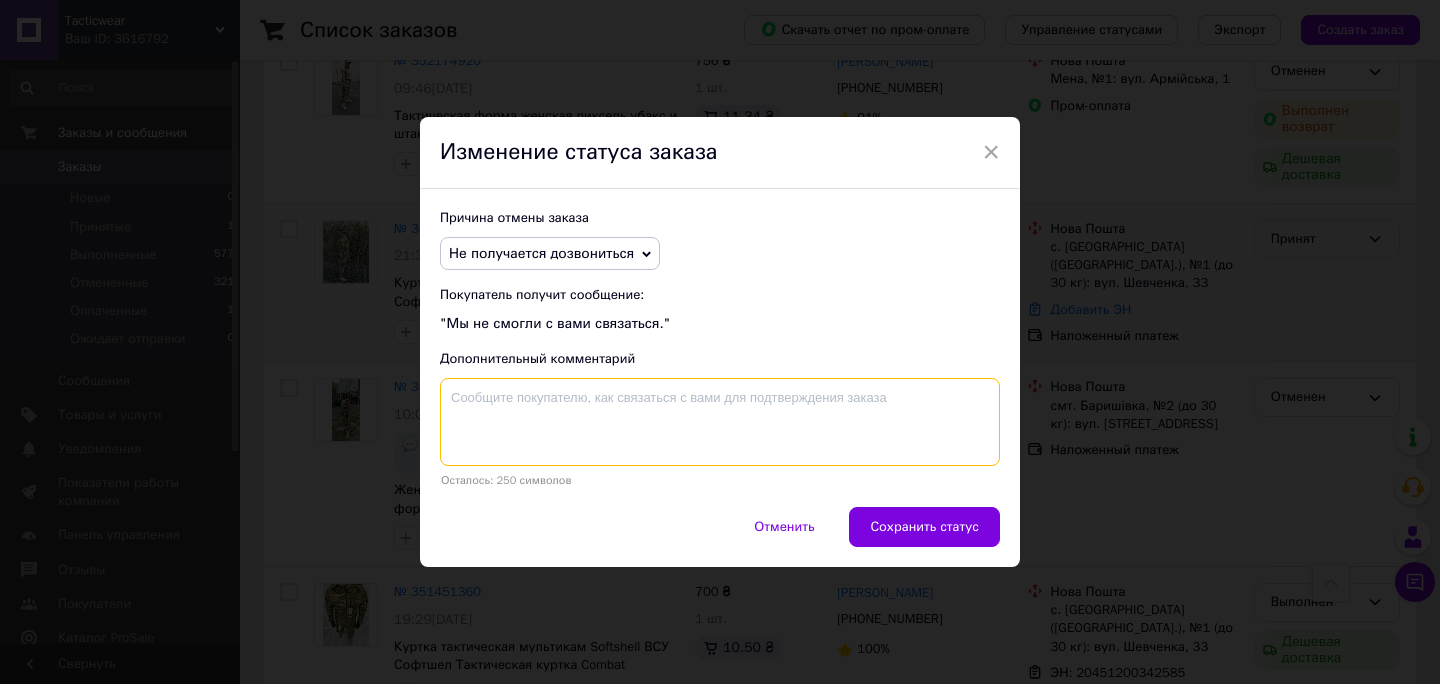 click at bounding box center (720, 422) 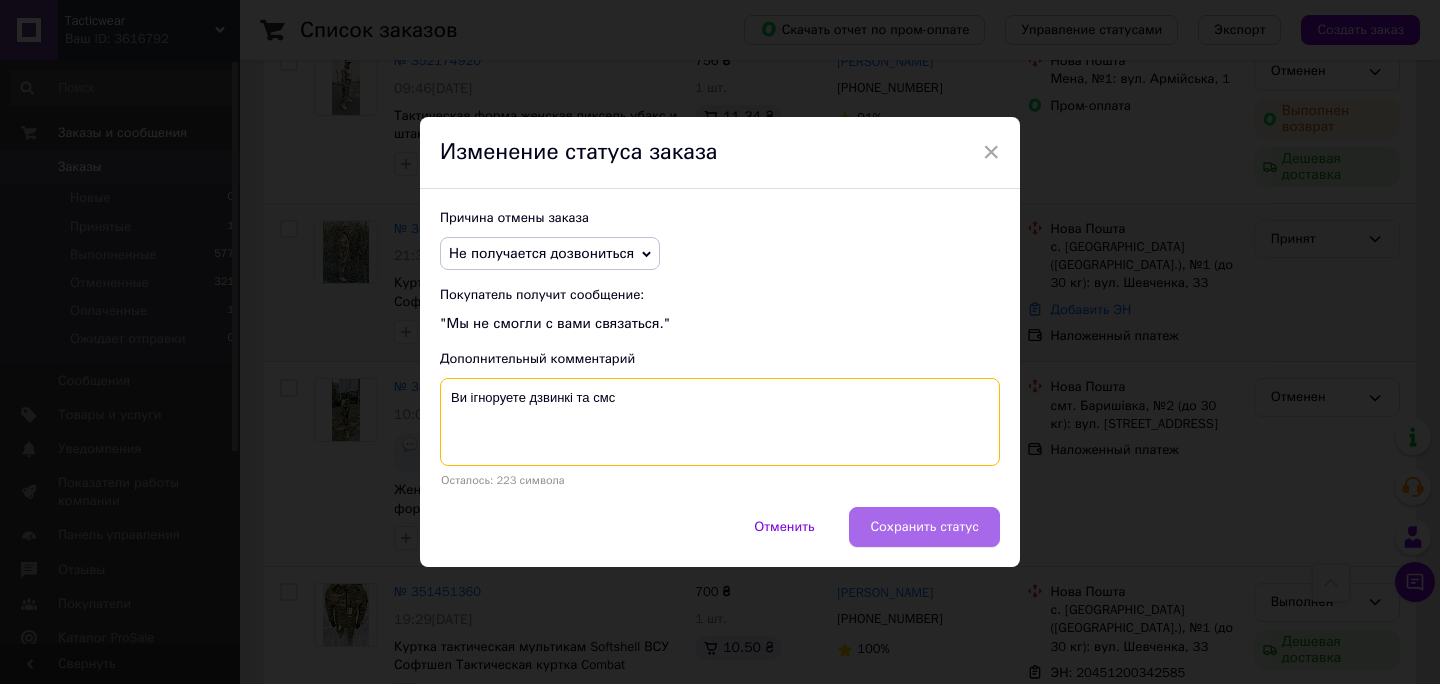 type on "Ви ігноруете дзвинкі та смс" 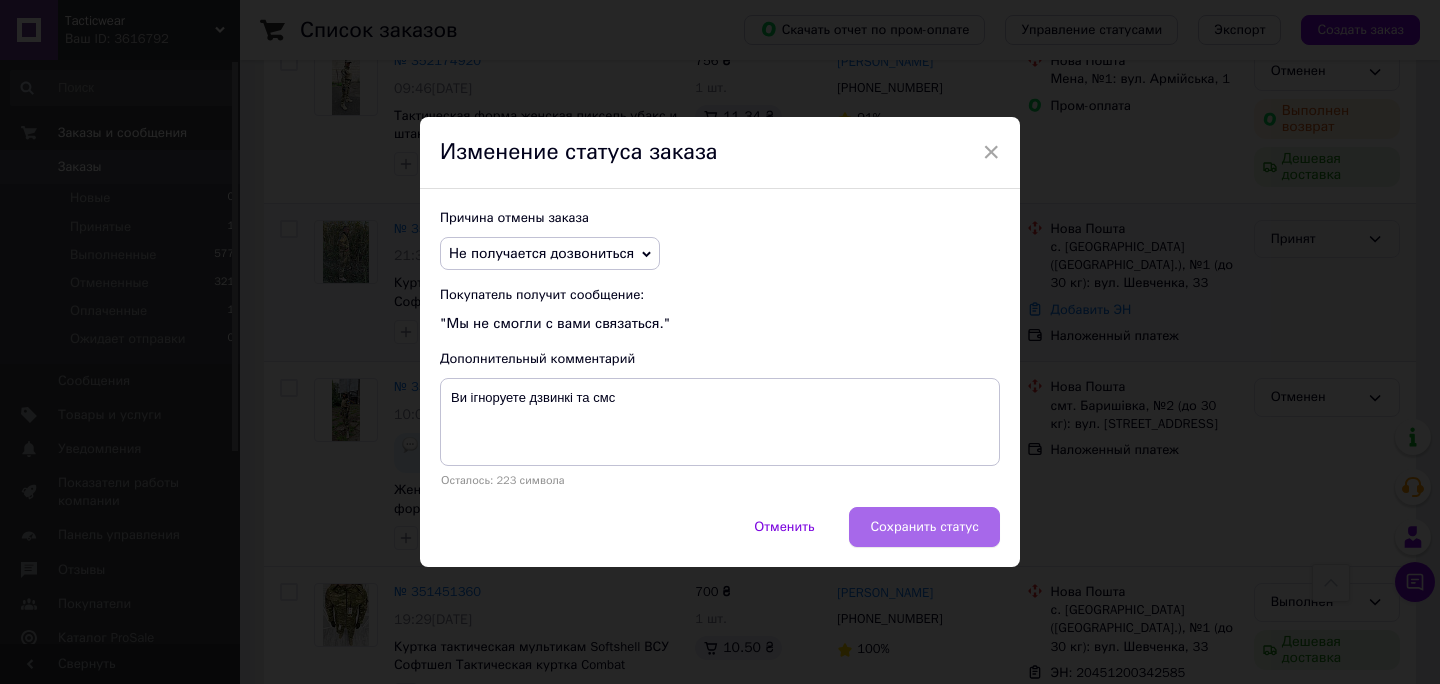 click on "Сохранить статус" at bounding box center [924, 527] 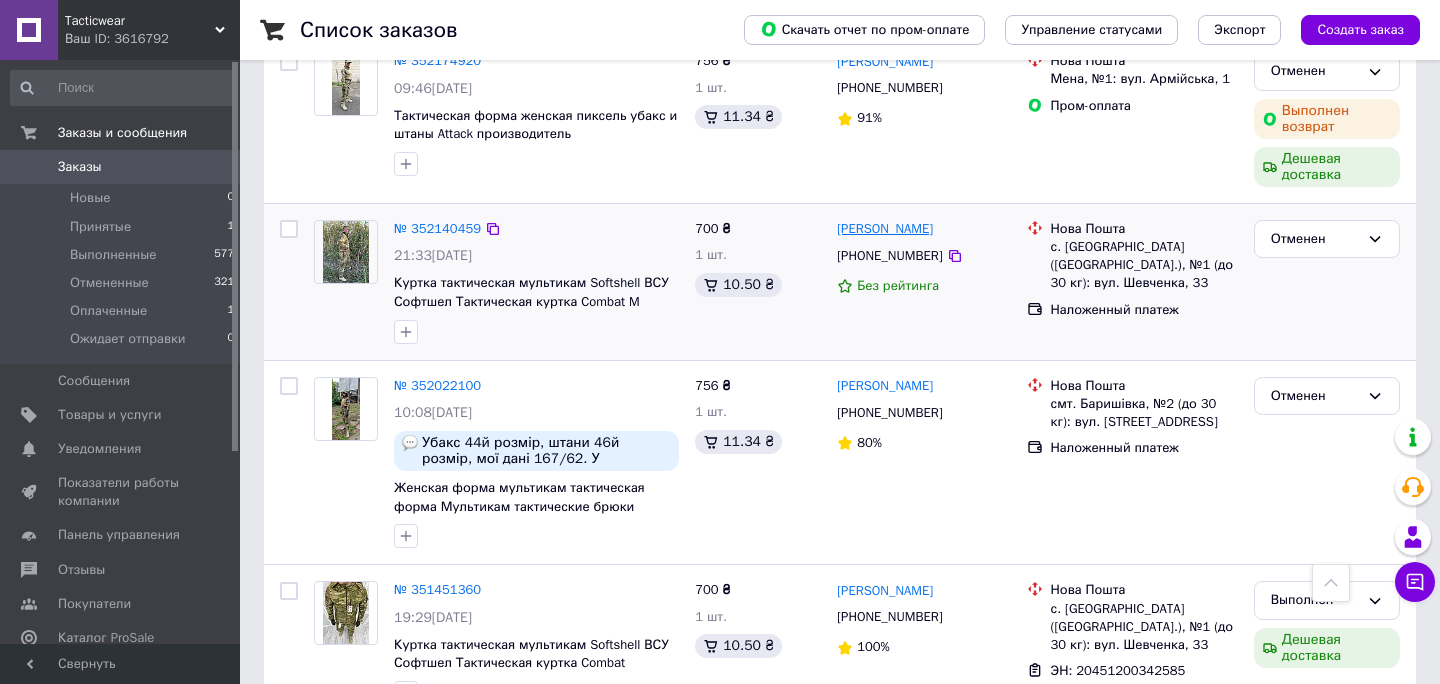 click on "[PERSON_NAME]" at bounding box center [885, 229] 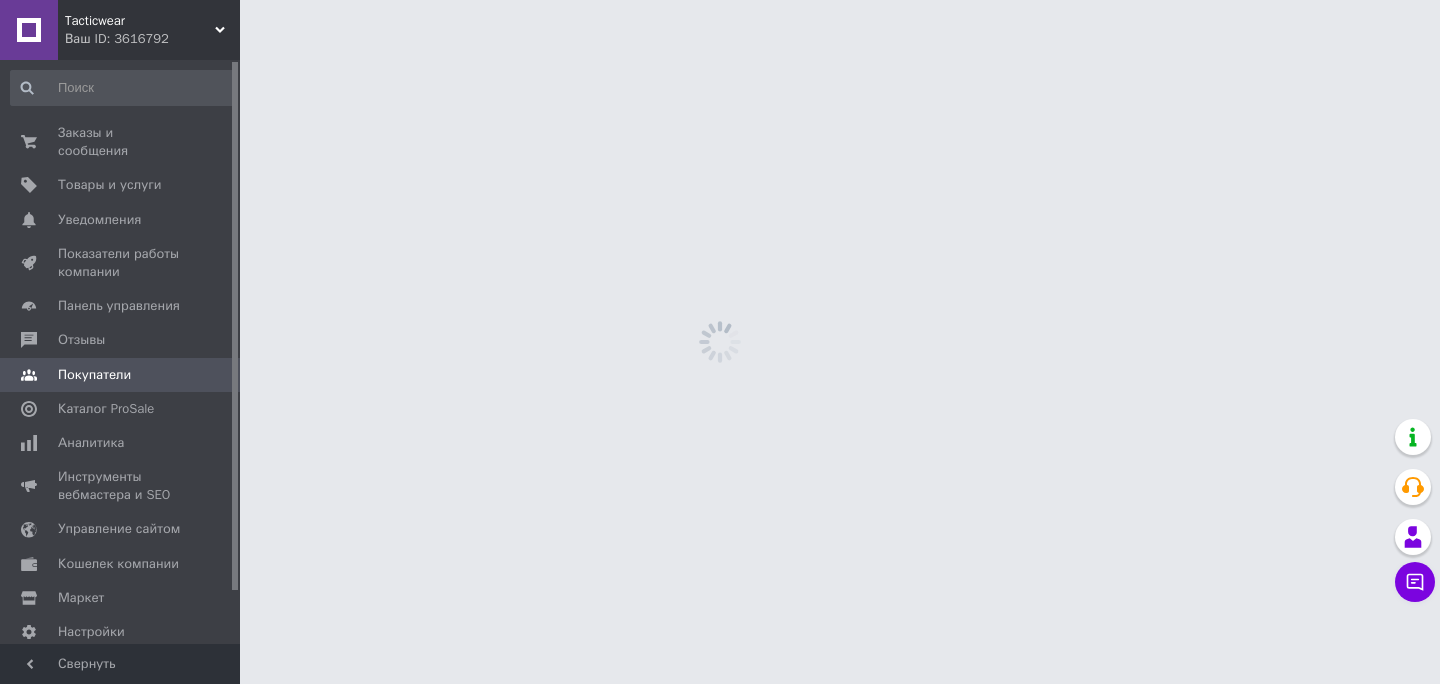 scroll, scrollTop: 0, scrollLeft: 0, axis: both 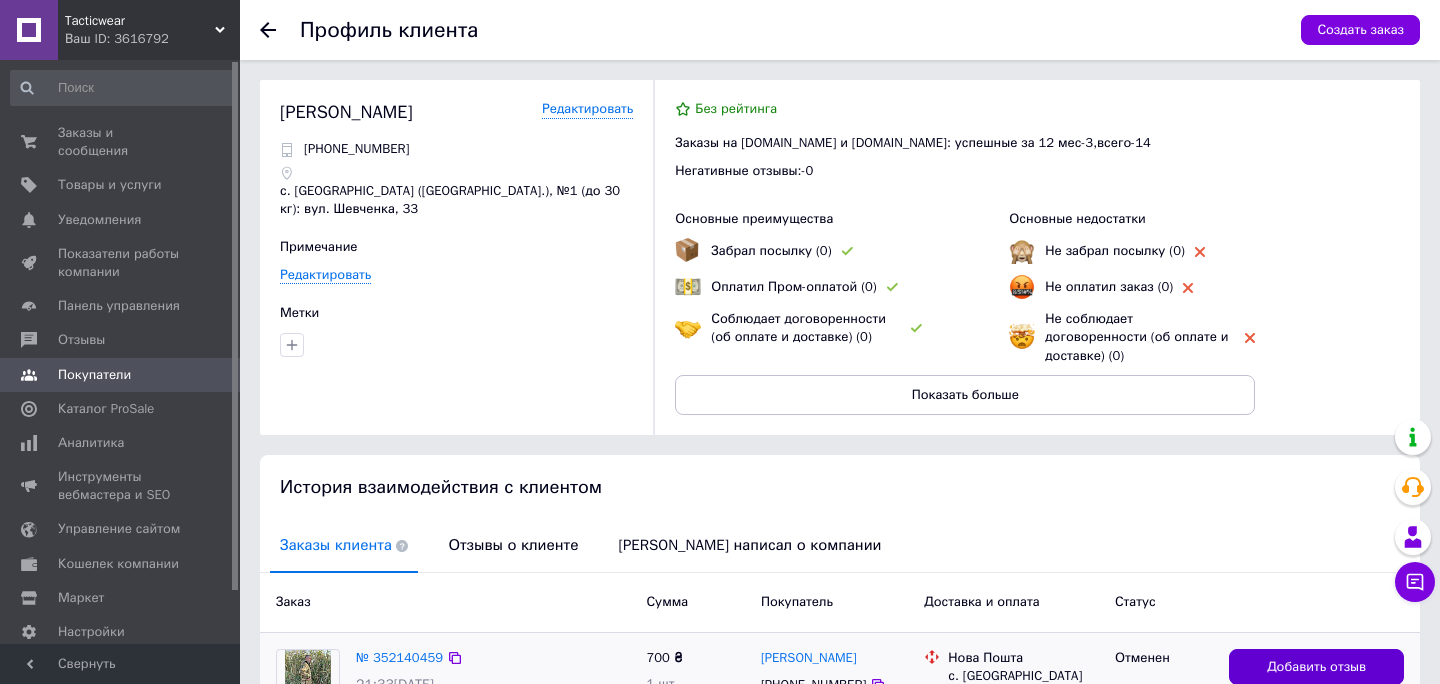click on "Добавить отзыв" at bounding box center [1316, 667] 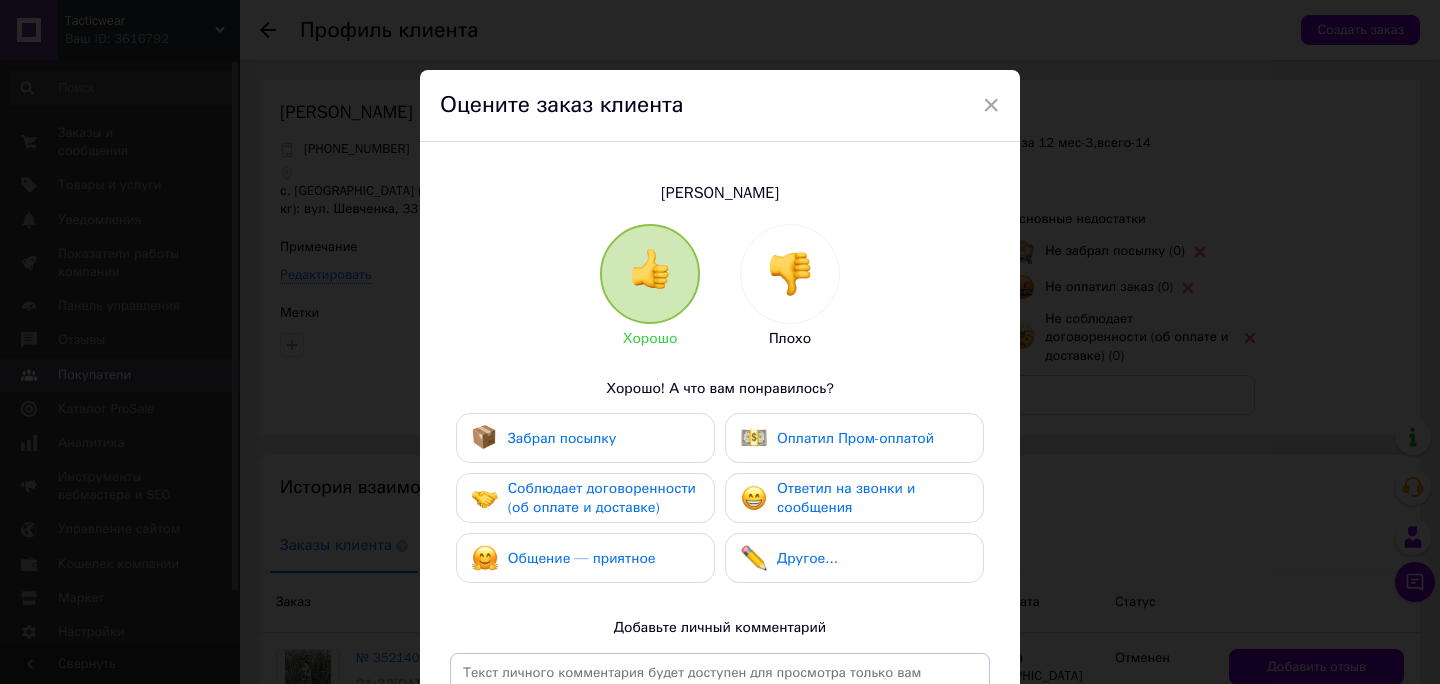 click at bounding box center [790, 274] 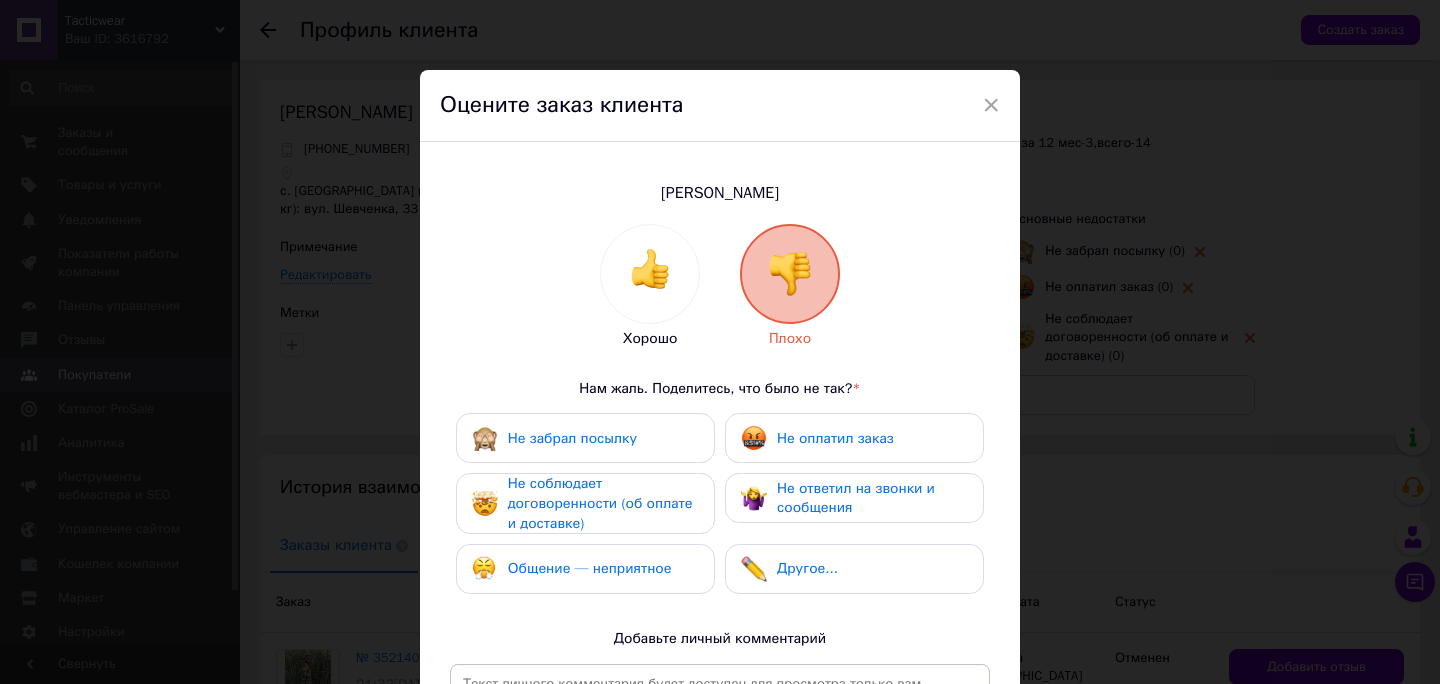 click on "Не оплатил заказ" at bounding box center [835, 438] 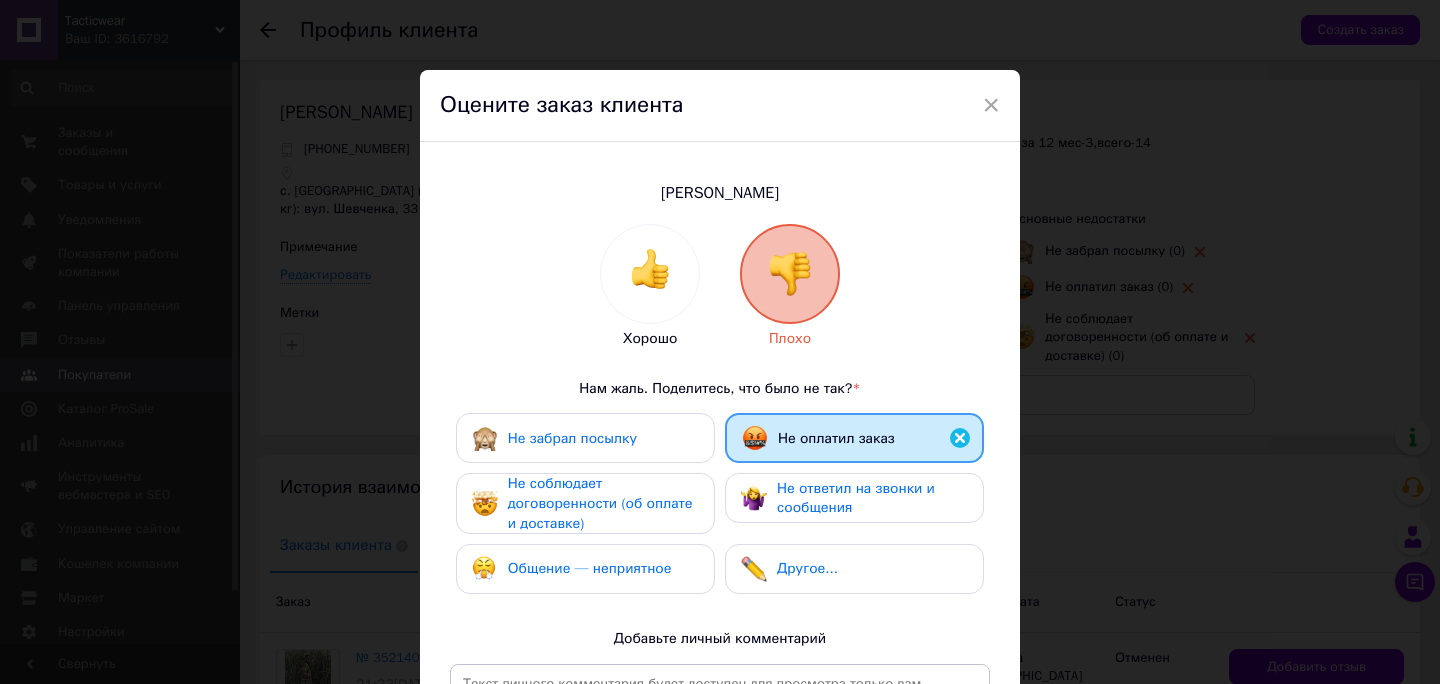 click on "Не соблюдает договоренности (об оплате и доставке)" at bounding box center (600, 503) 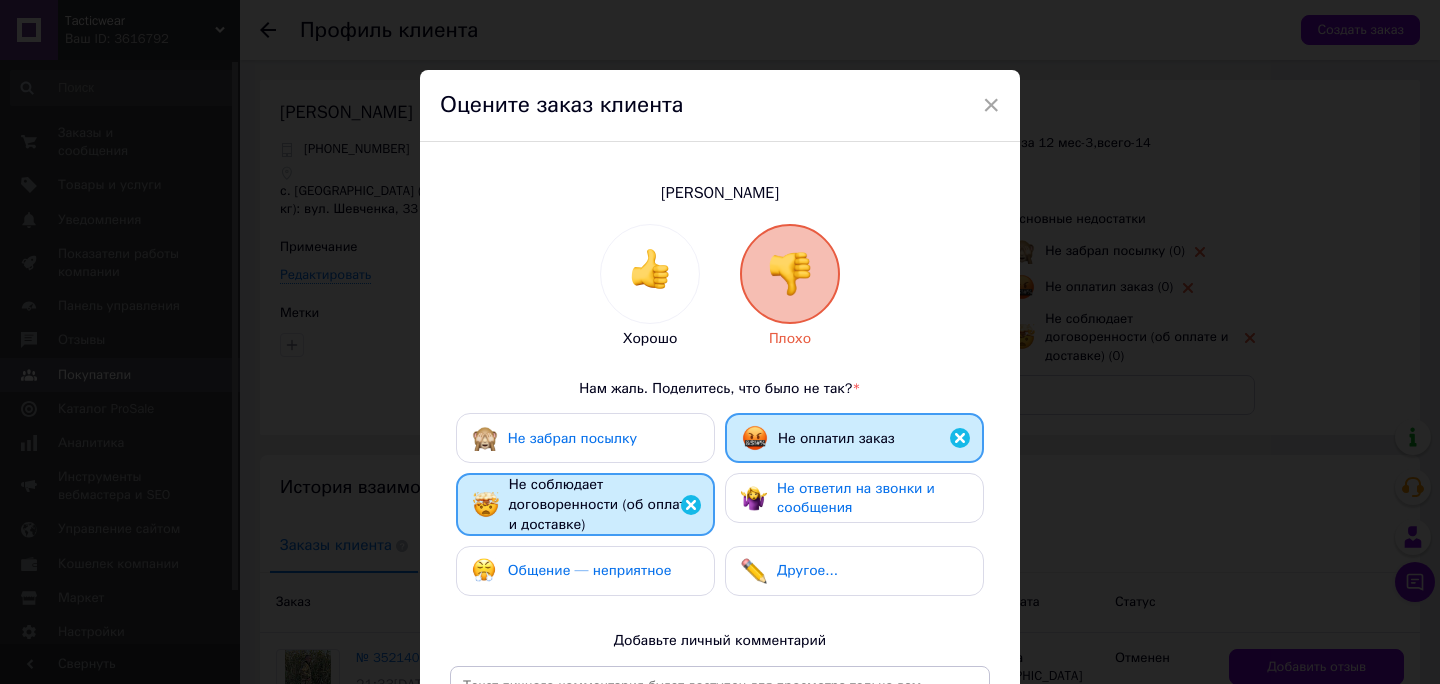 click on "Не ответил на звонки и сообщения" at bounding box center [856, 498] 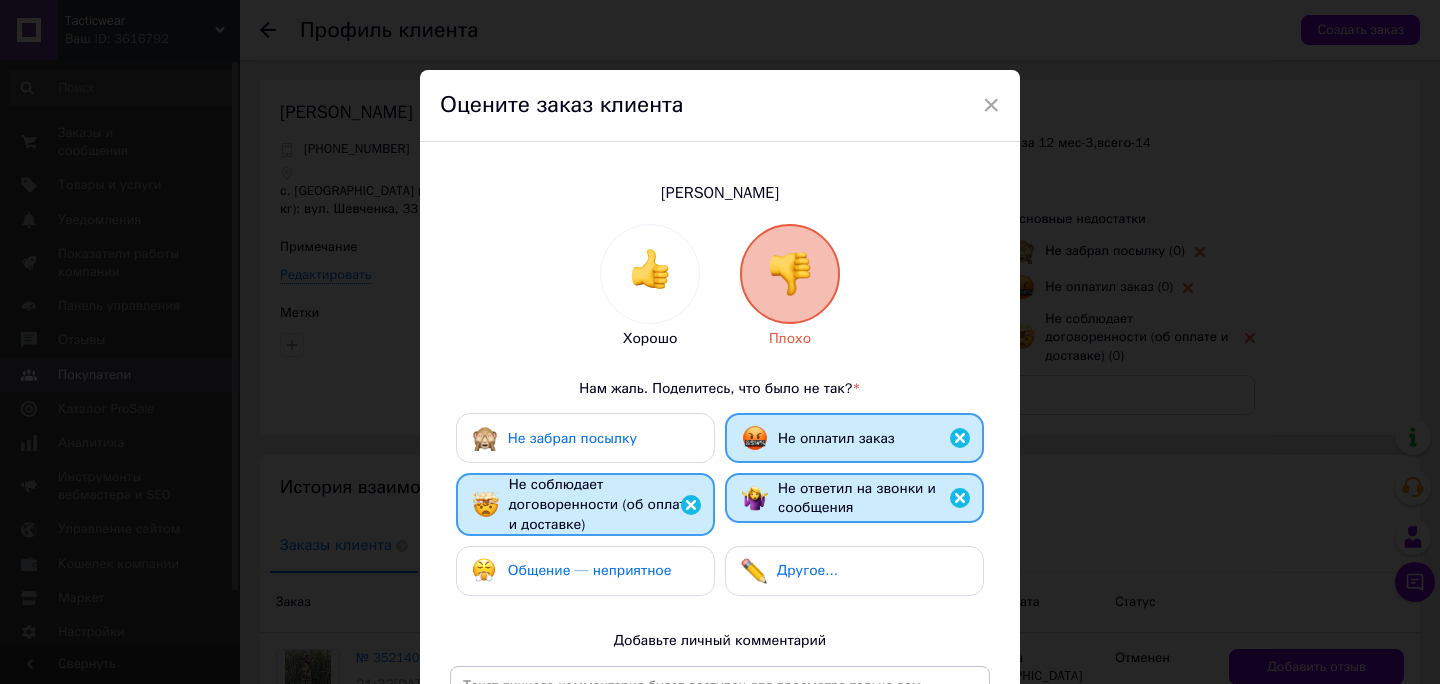click on "Хорошо Плохо Нам жаль. Поделитесь, что было не так?  * Не забрал посылку Не оплатил заказ Не соблюдает договоренности (об оплате и доставке) Не ответил на звонки и сообщения Общение — неприятное Другое... Добавьте личный комментарий 0   из   500" at bounding box center (720, 537) 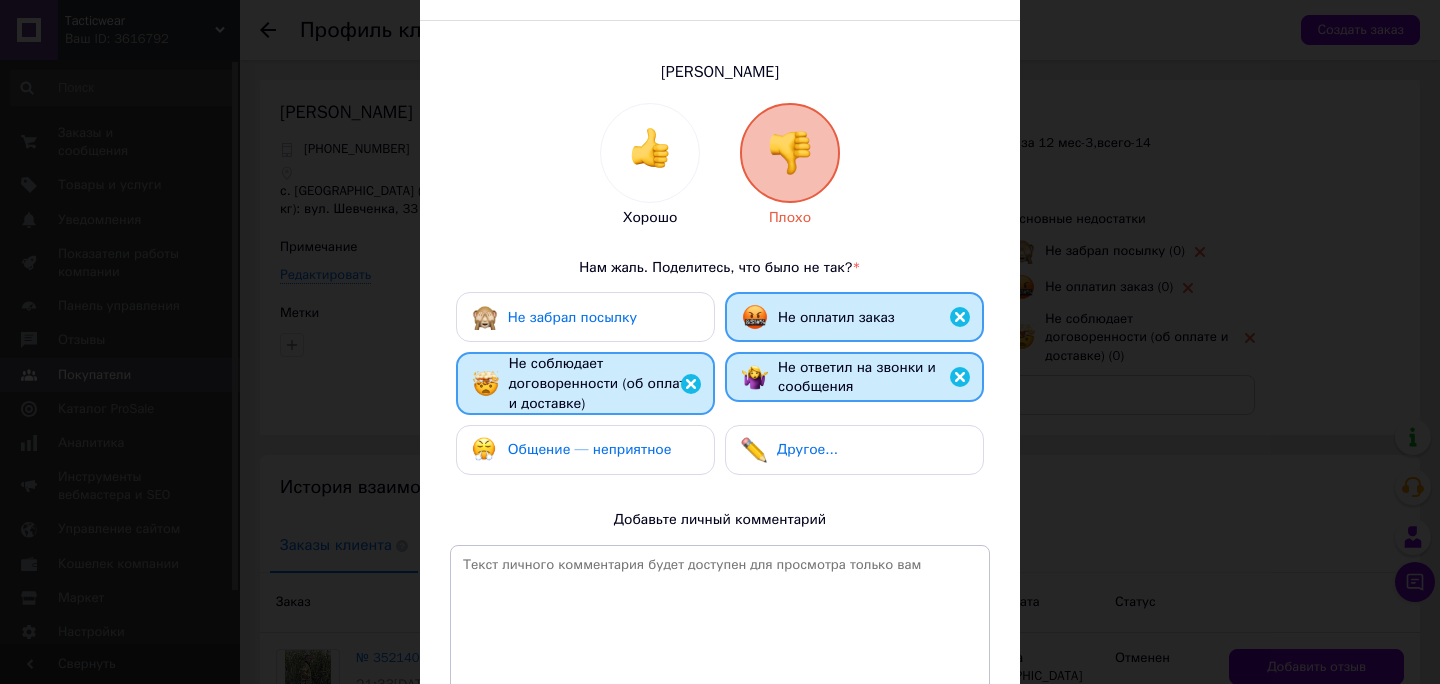 scroll, scrollTop: 200, scrollLeft: 0, axis: vertical 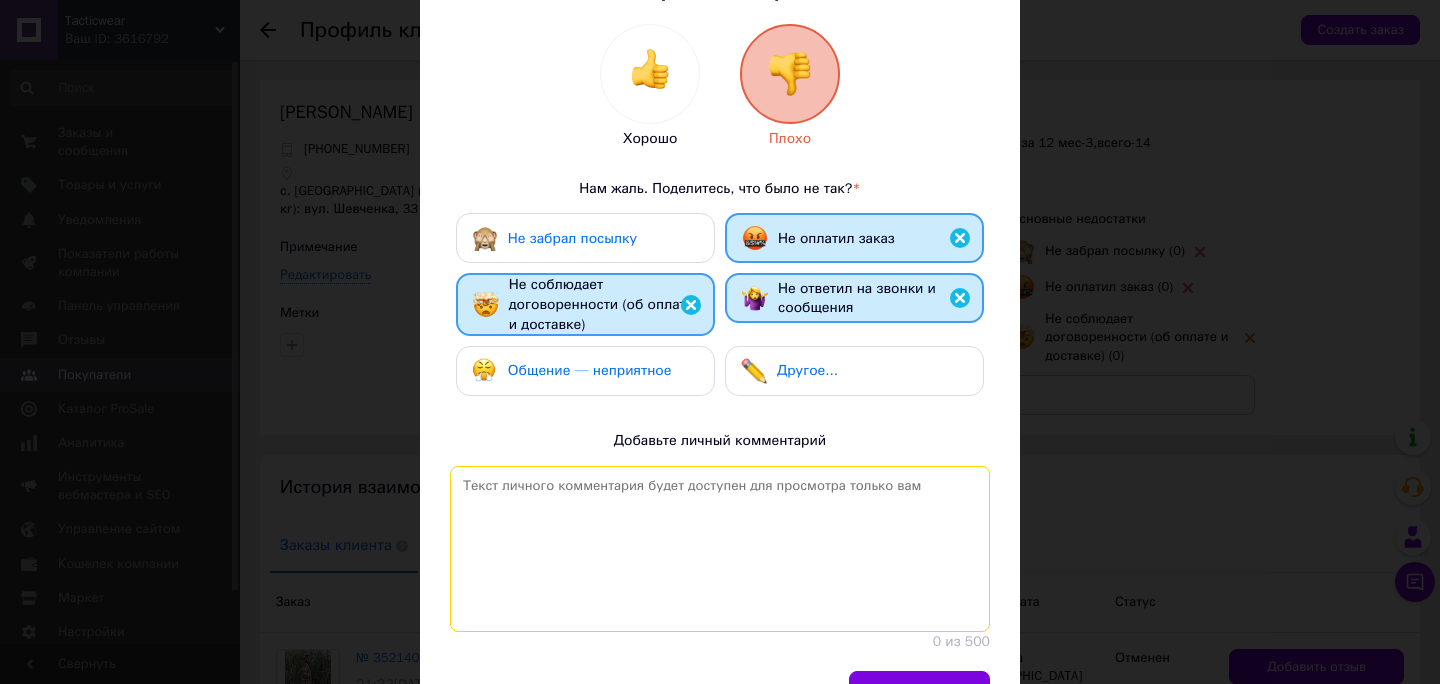 click at bounding box center [720, 549] 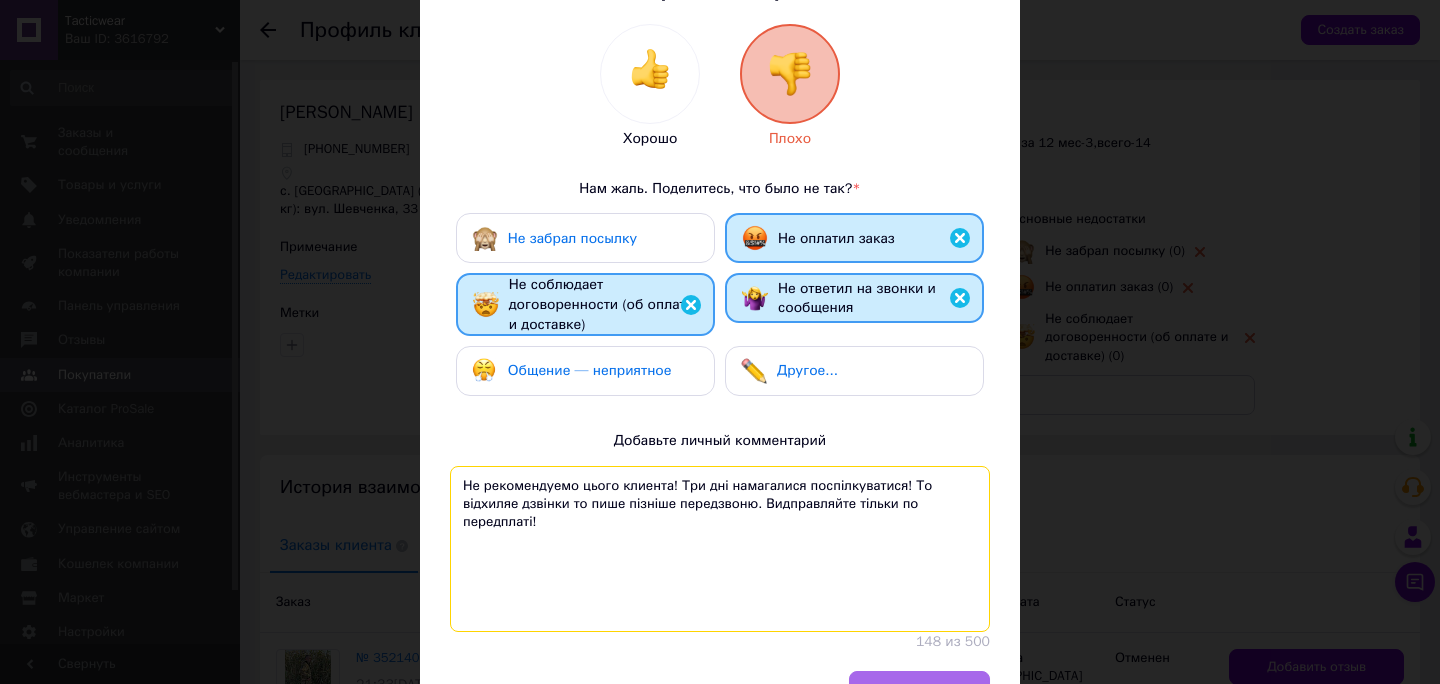 type on "Не рекомендуемо цього клиента! Три дні намагалися поспілкуватися! То відхиляе дзвінки то пише пізніше передзвоню. Видправляйте тільки по передплаті!" 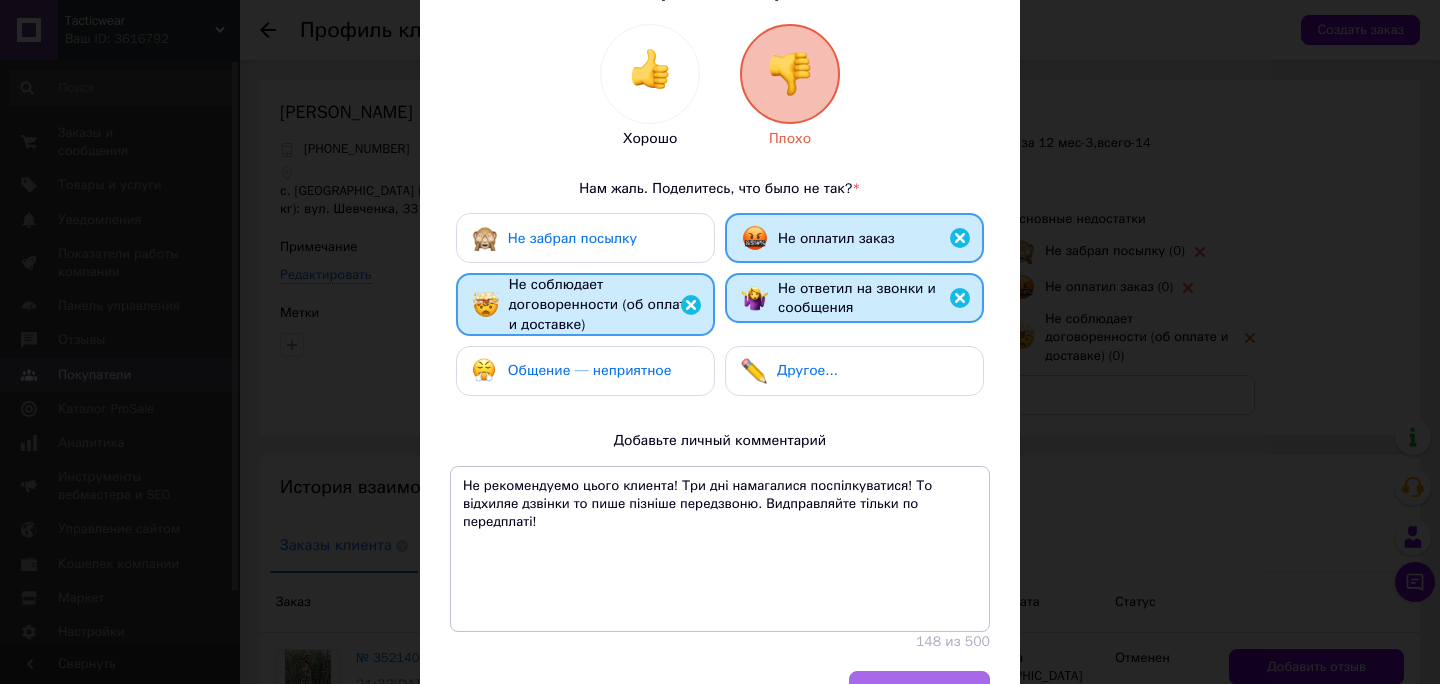 click on "Добавить отзыв" at bounding box center [919, 691] 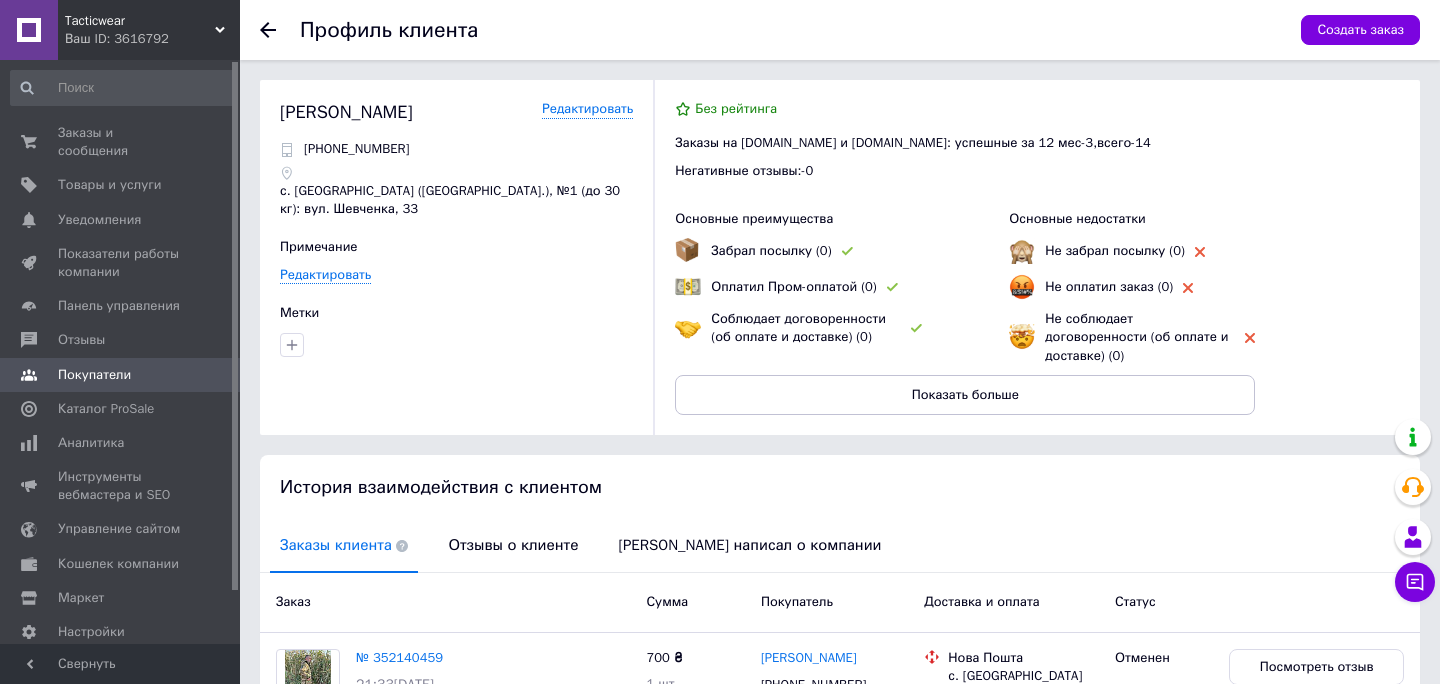 click 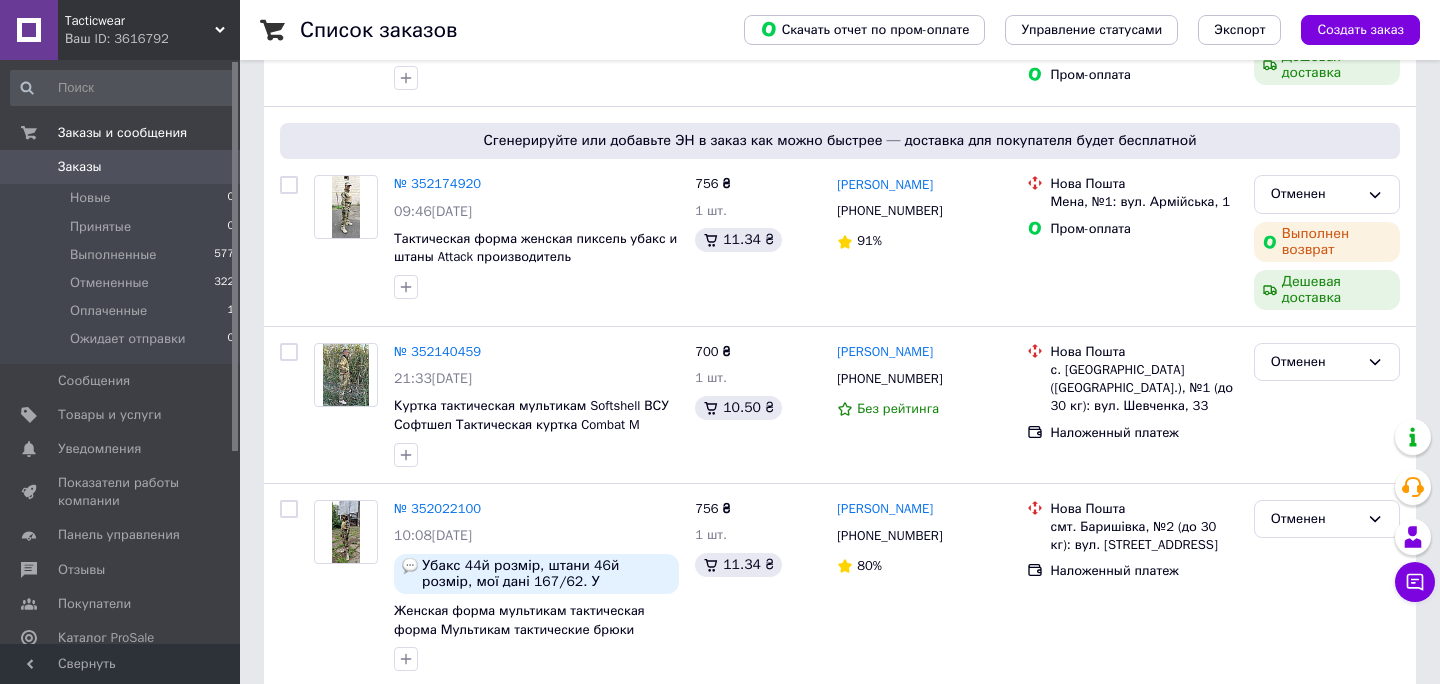 scroll, scrollTop: 320, scrollLeft: 0, axis: vertical 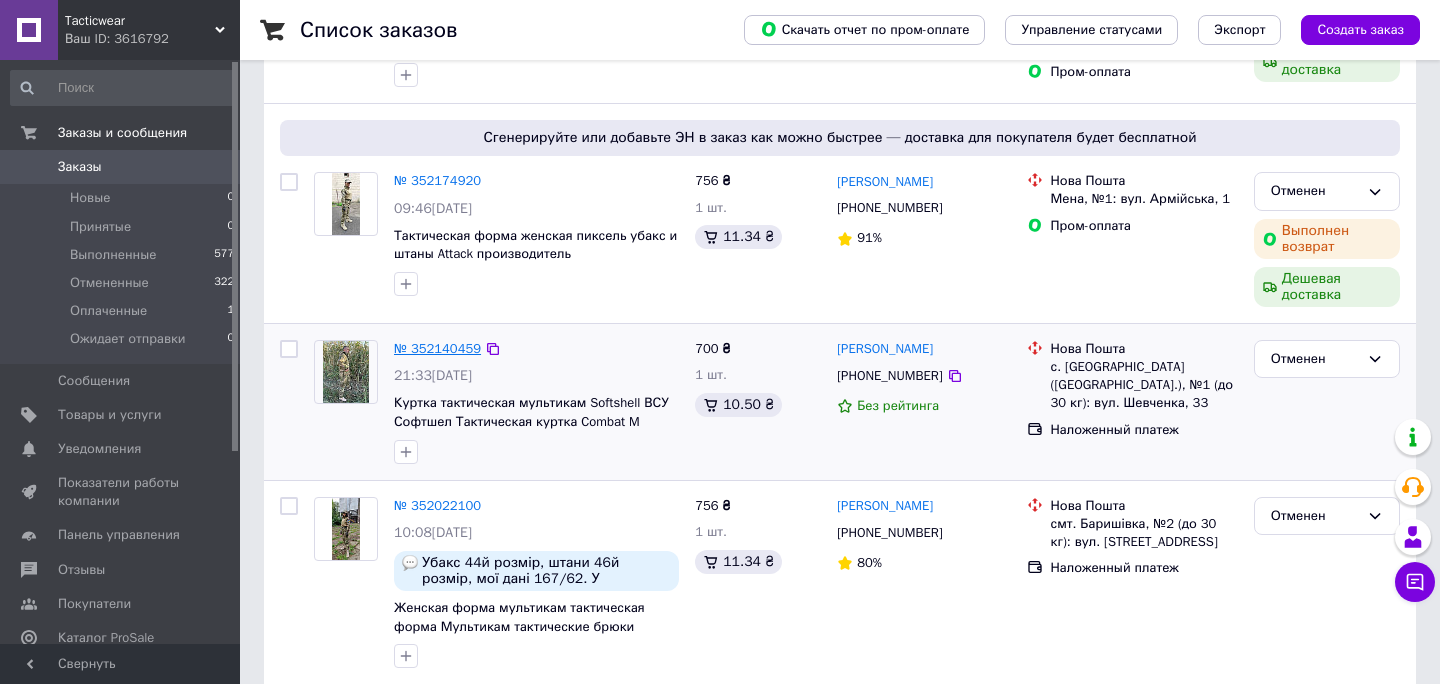 click on "№ 352140459" at bounding box center [437, 348] 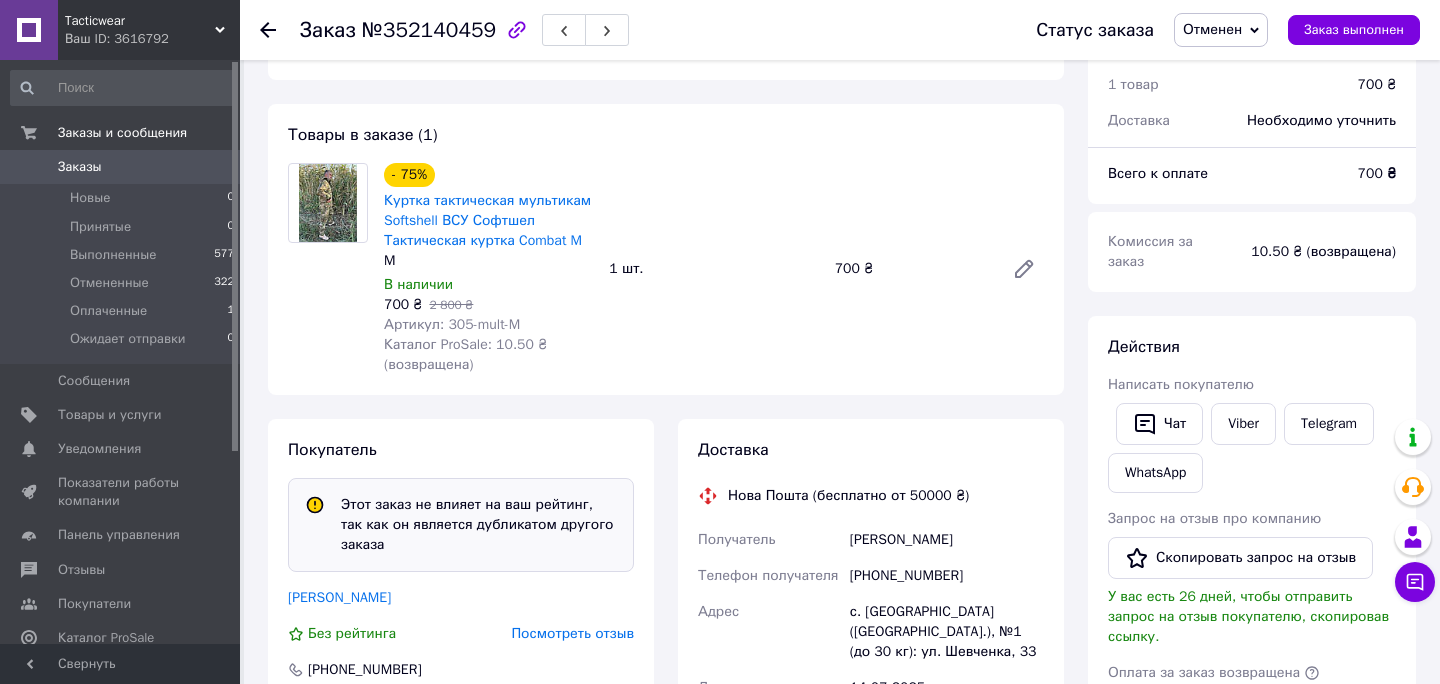 scroll, scrollTop: 120, scrollLeft: 0, axis: vertical 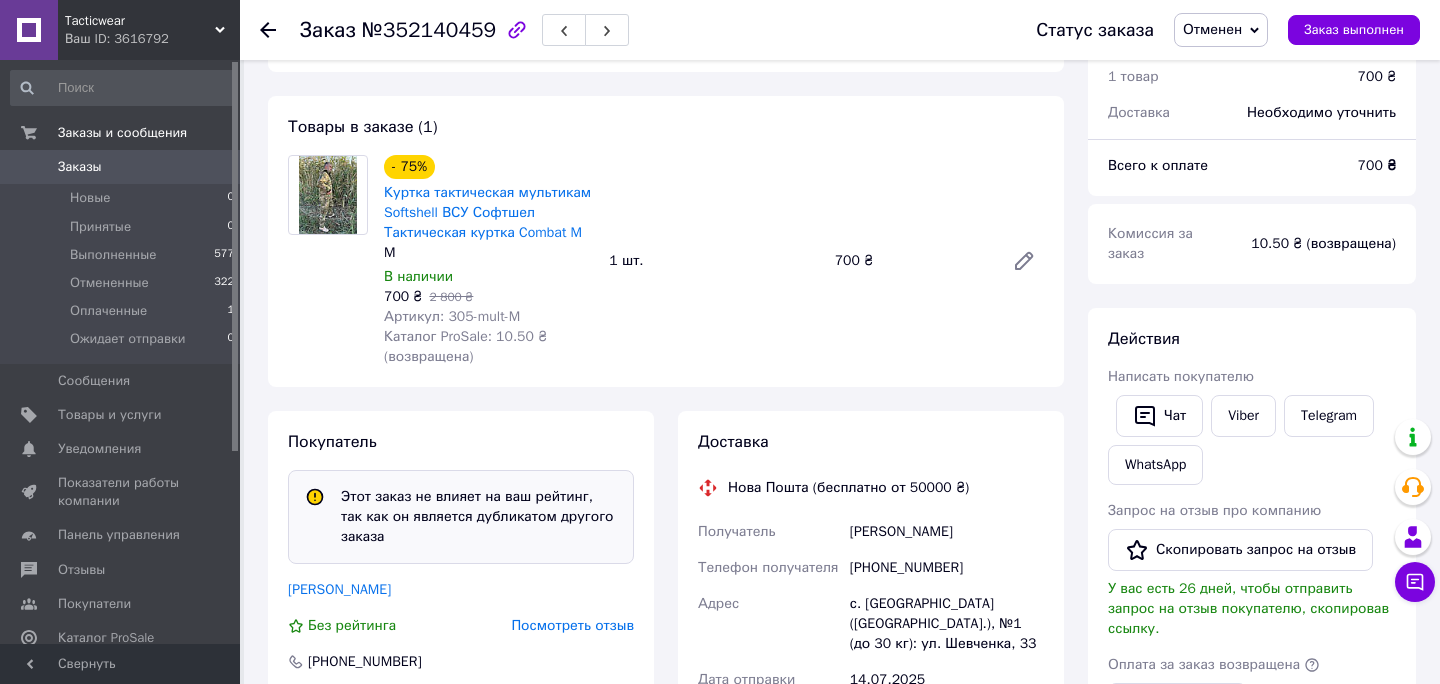 click 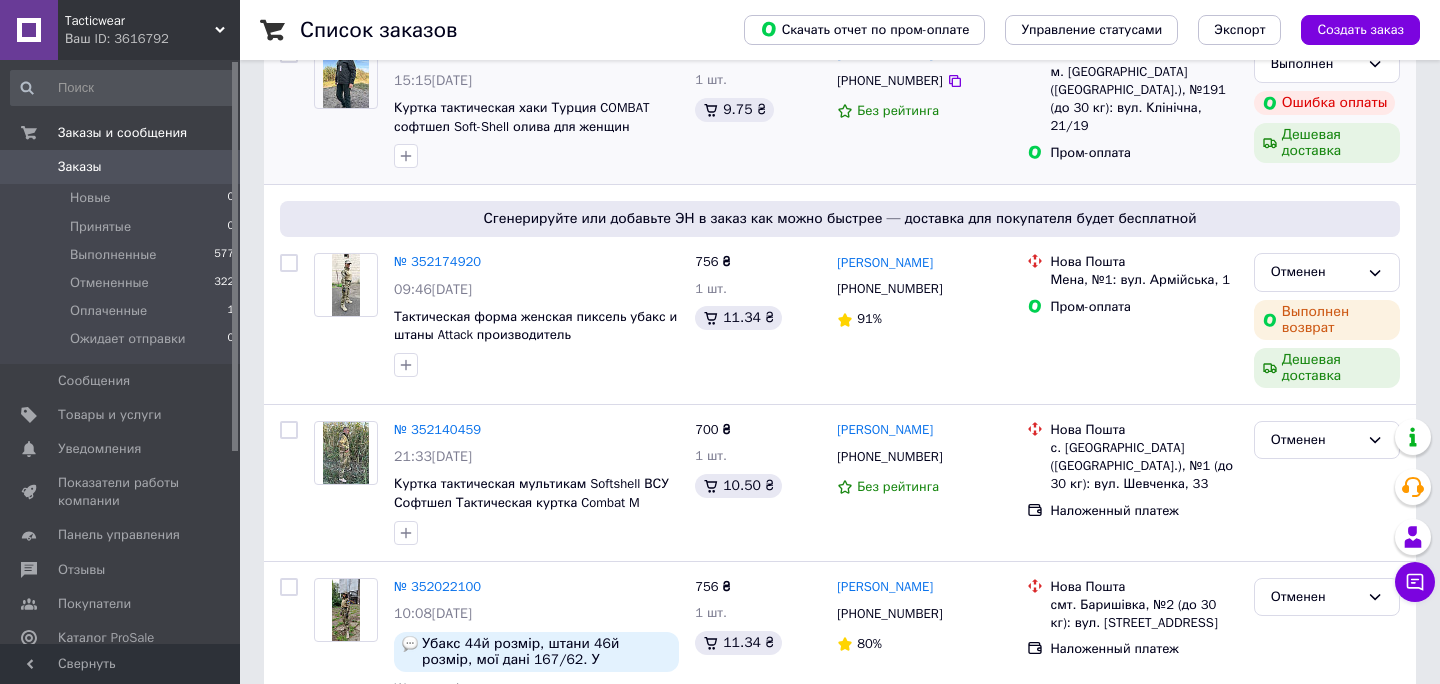 scroll, scrollTop: 240, scrollLeft: 0, axis: vertical 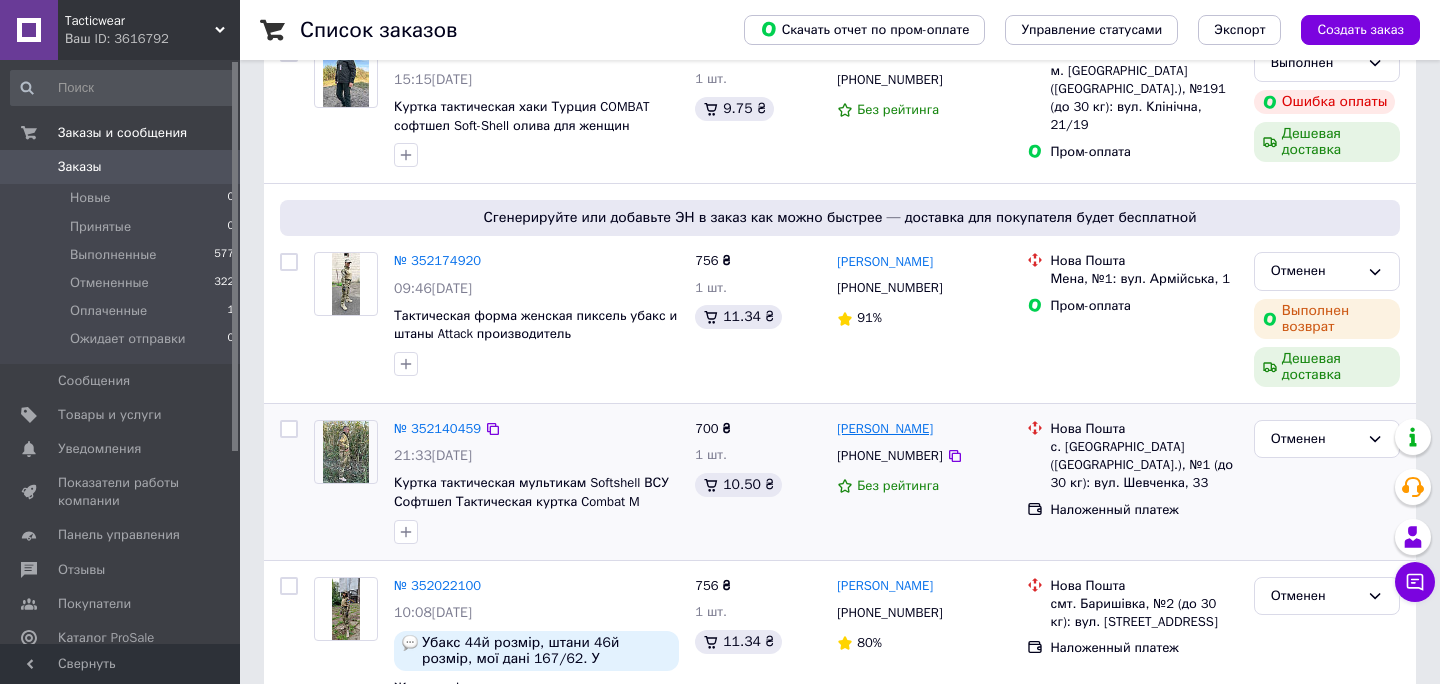 click on "[PERSON_NAME]" at bounding box center (885, 429) 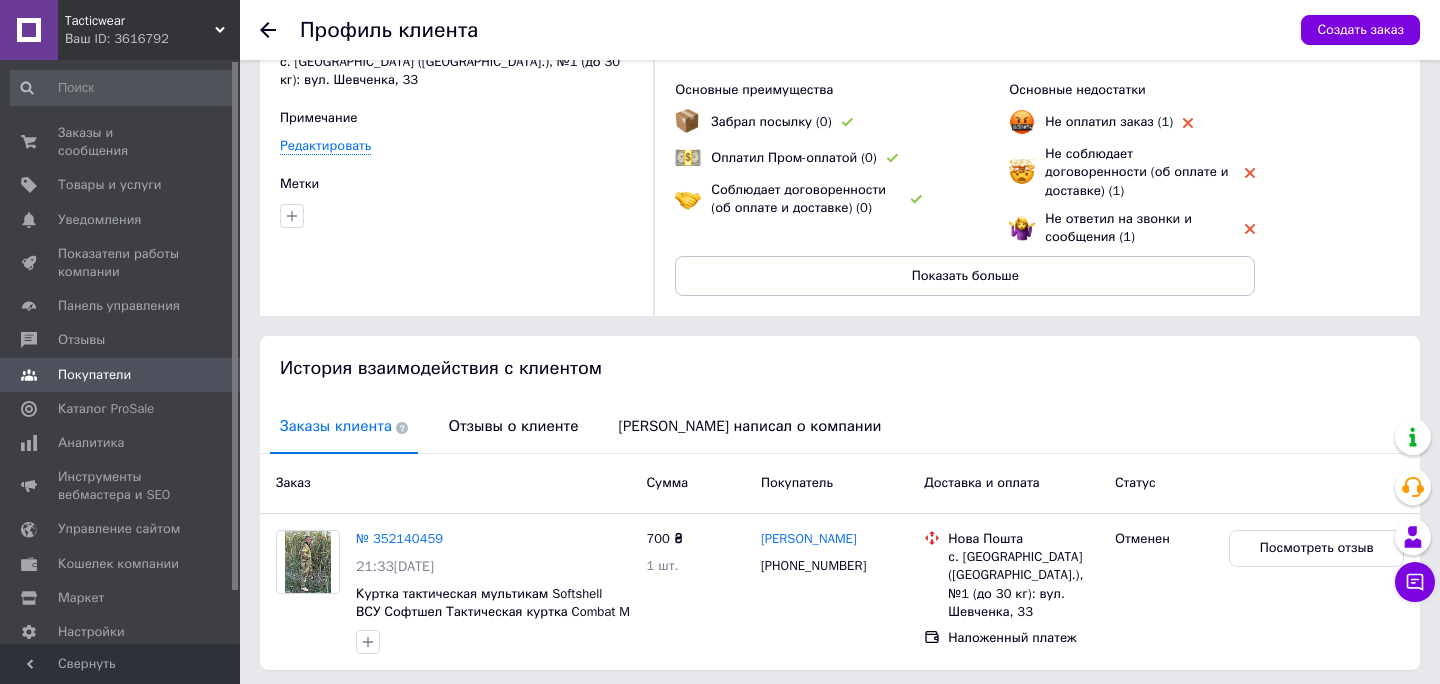 scroll, scrollTop: 194, scrollLeft: 0, axis: vertical 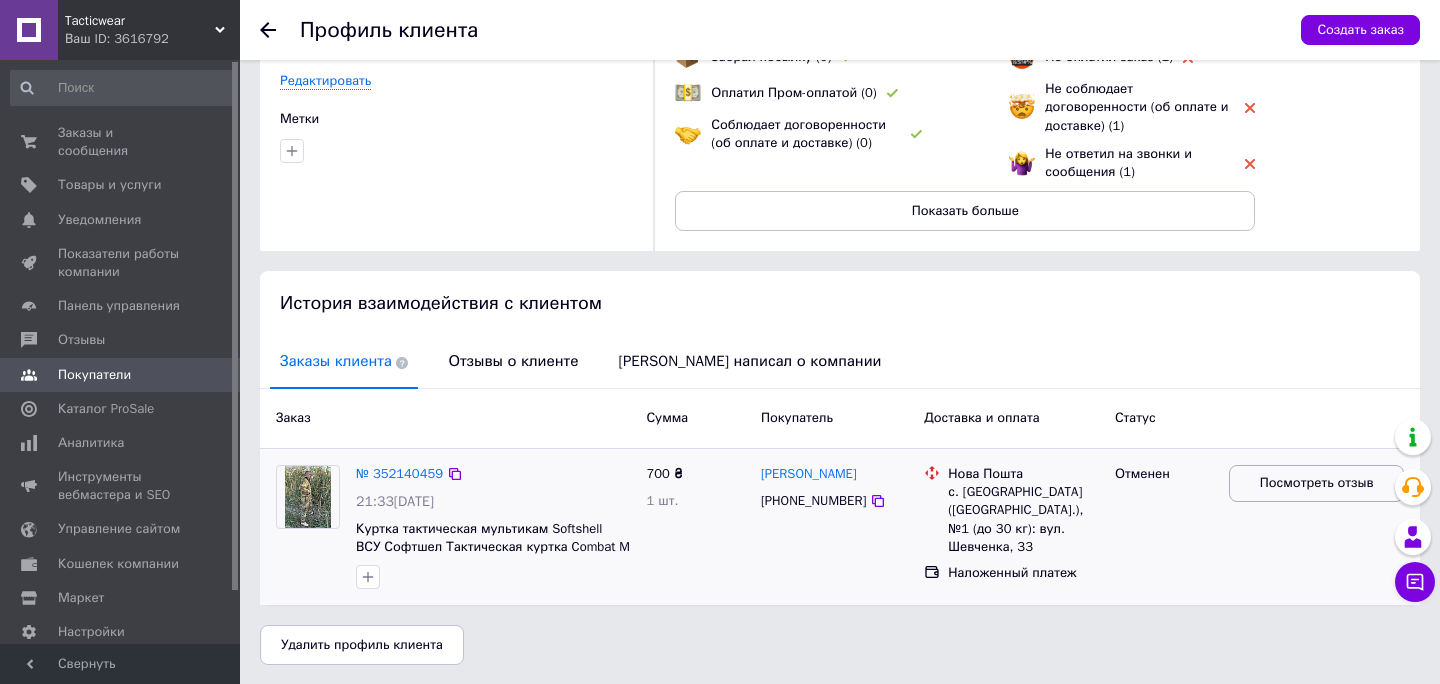click on "Посмотреть отзыв" at bounding box center [1317, 483] 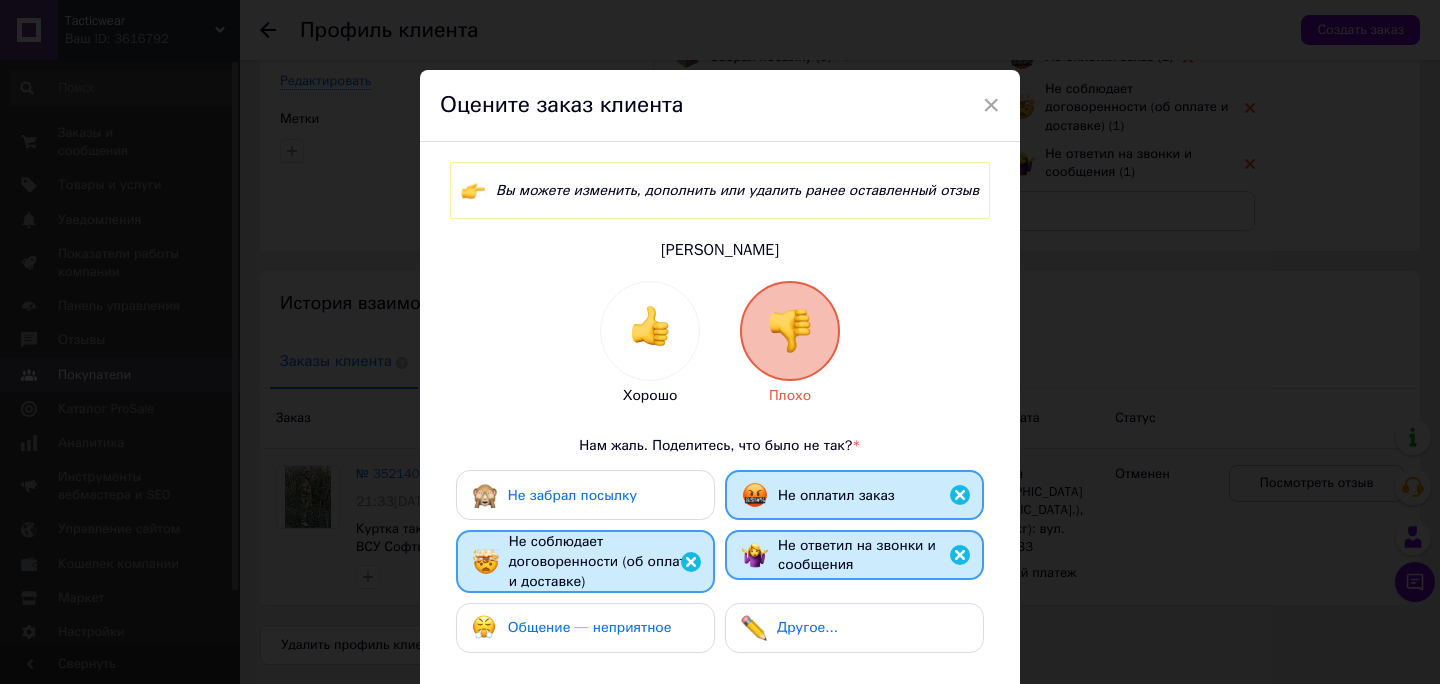type 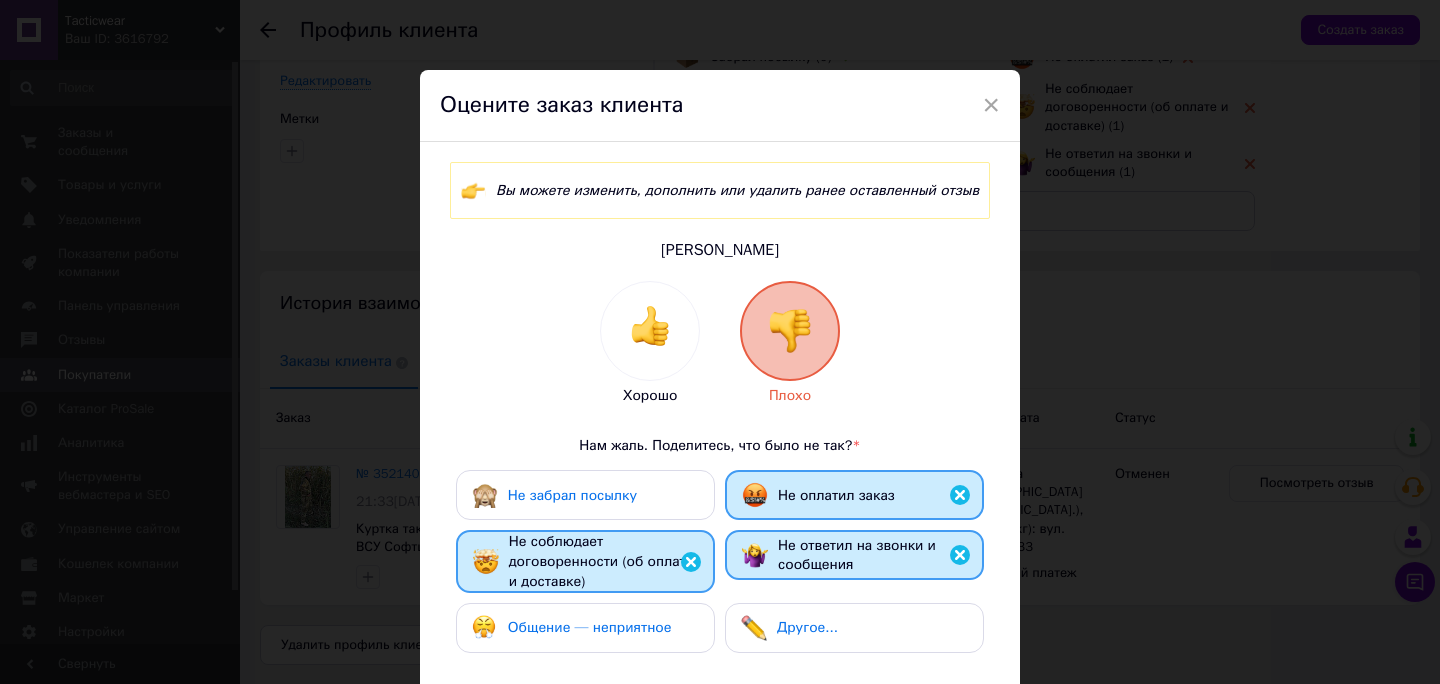 click on "Хорошо Плохо Нам жаль. Поделитесь, что было не так?  * Не забрал посылку Не оплатил заказ Не соблюдает договоренности (об оплате и доставке) Не ответил на звонки и сообщения Общение — неприятное Другое... Добавьте личный комментарий Не рекомендуемо цього клиента! Три дні намагалися поспілкуватися! То відхиляе дзвінки то пише пізніше передзвоню. Видправляйте тільки по передплаті! 148   из   500" at bounding box center (720, 594) 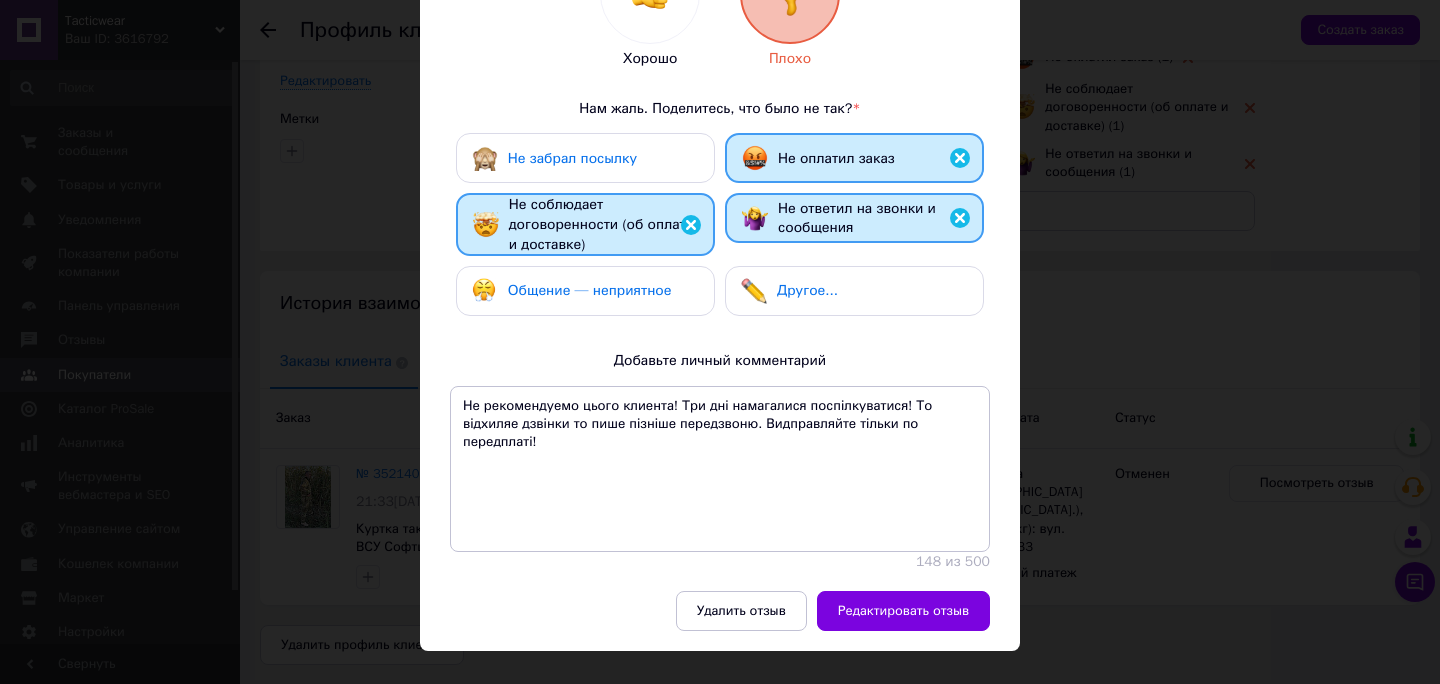 scroll, scrollTop: 358, scrollLeft: 0, axis: vertical 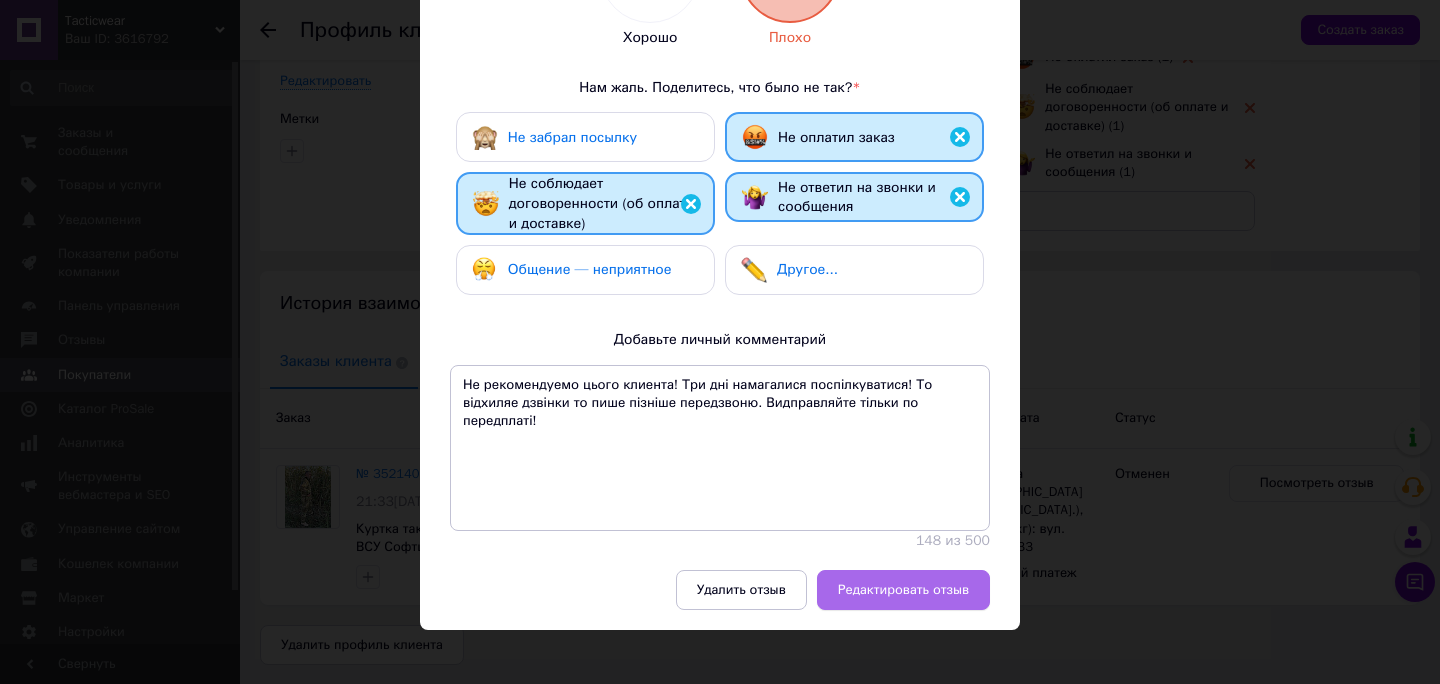 click on "Редактировать отзыв" at bounding box center (903, 590) 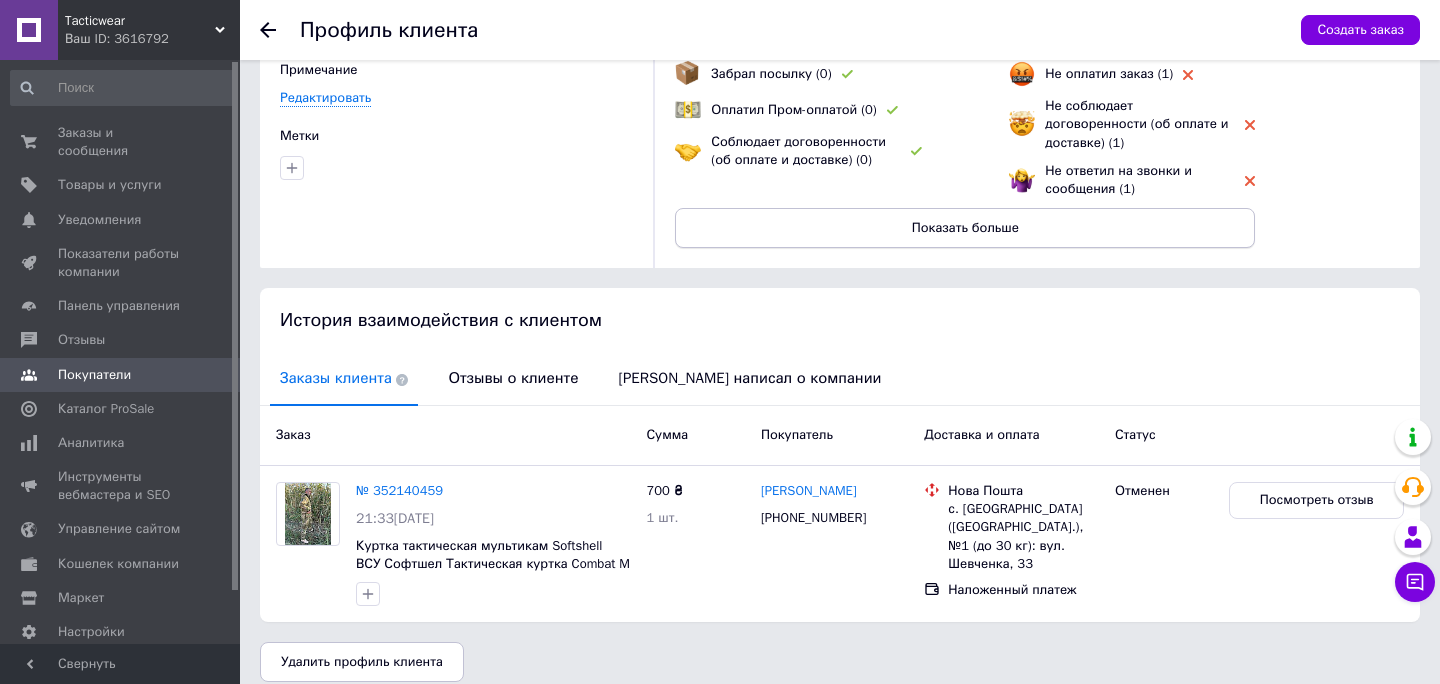 scroll, scrollTop: 194, scrollLeft: 0, axis: vertical 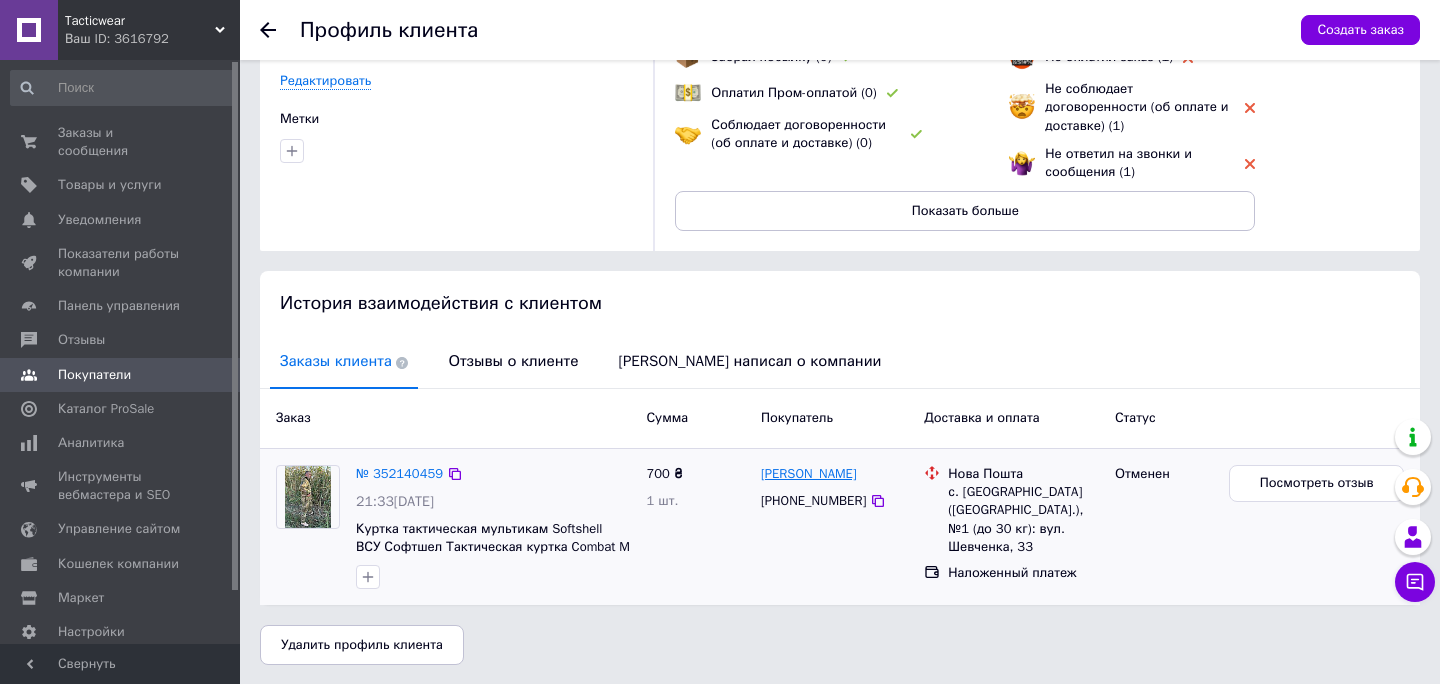 click on "[PERSON_NAME]" at bounding box center [809, 474] 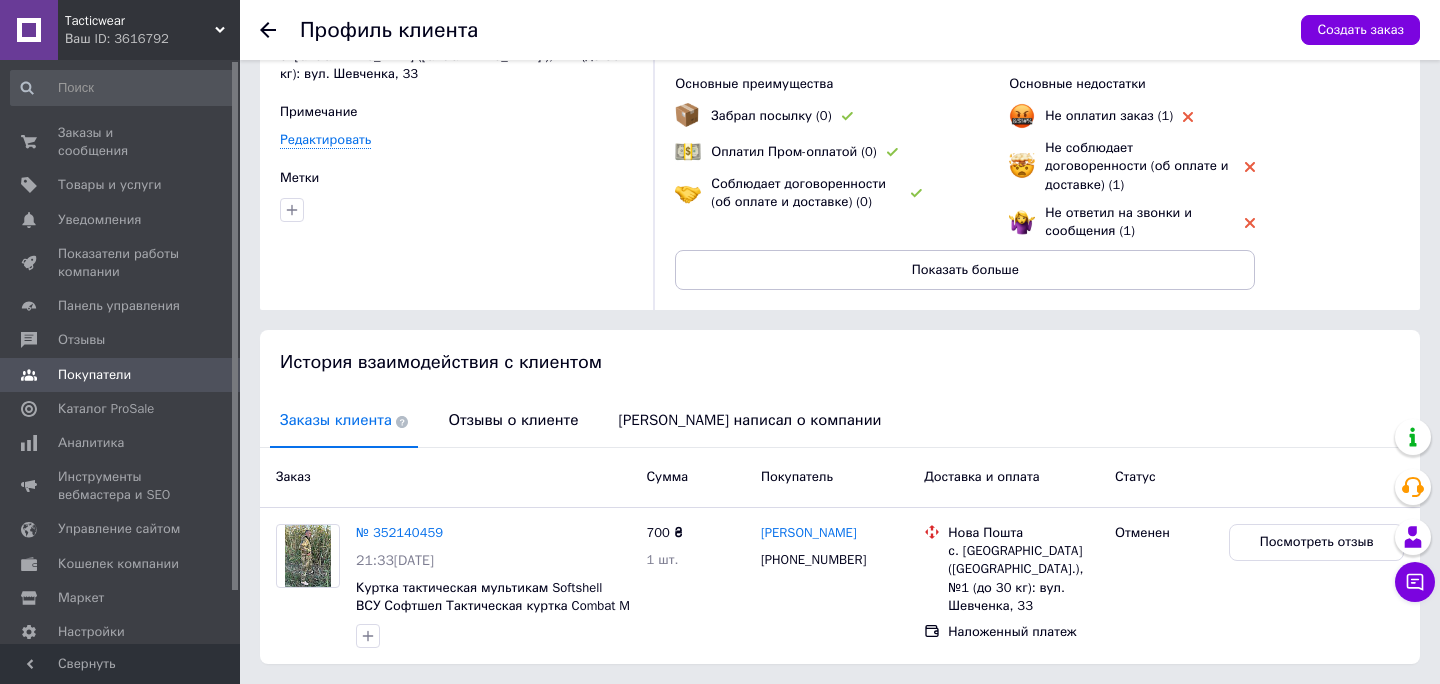 scroll, scrollTop: 160, scrollLeft: 0, axis: vertical 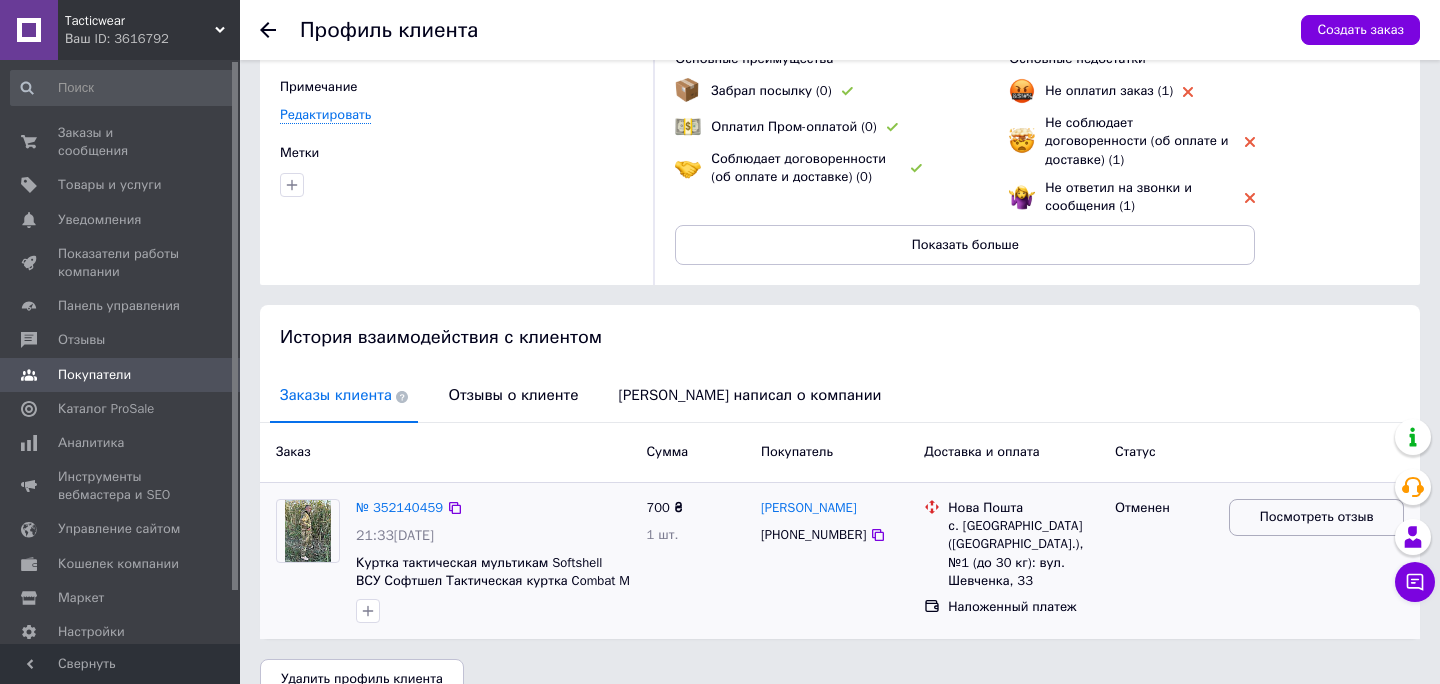 click on "Посмотреть отзыв" at bounding box center (1317, 517) 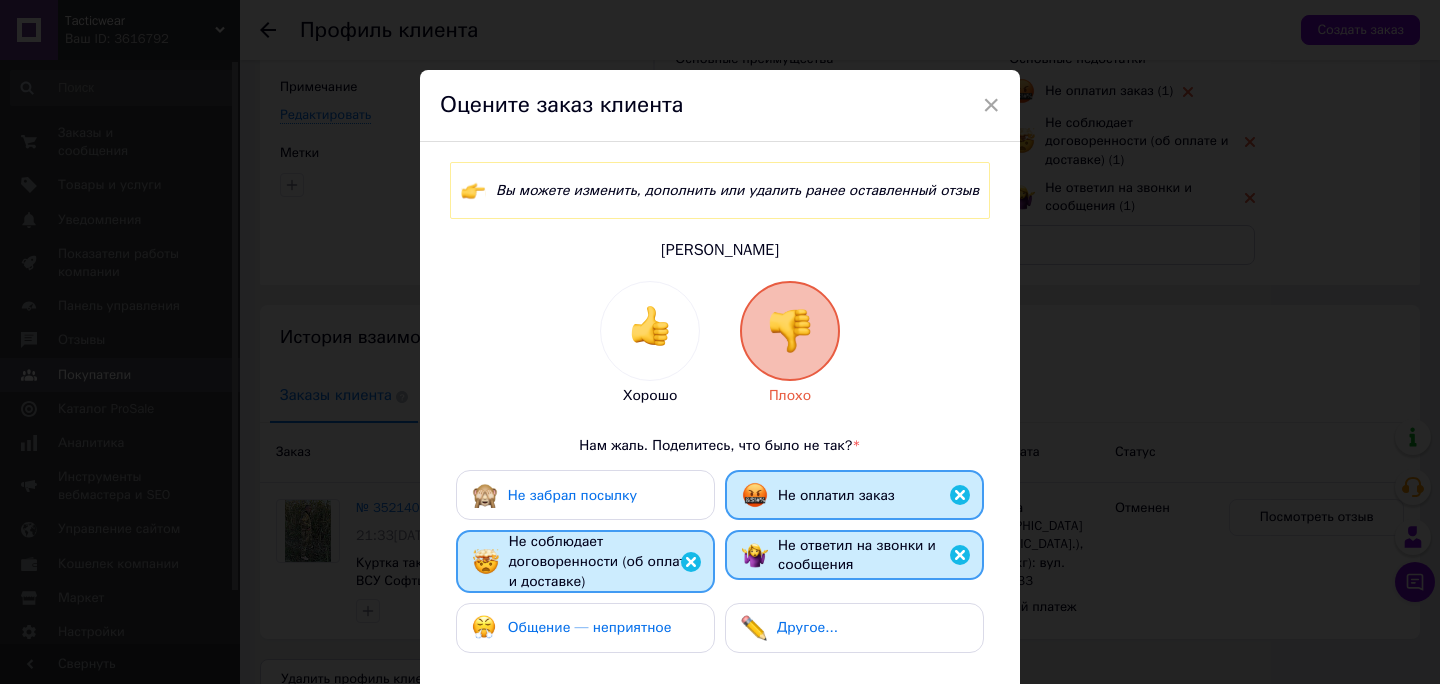 click on "Вы можете изменить, дополнить или удалить ранее оставленный отзыв" at bounding box center [737, 191] 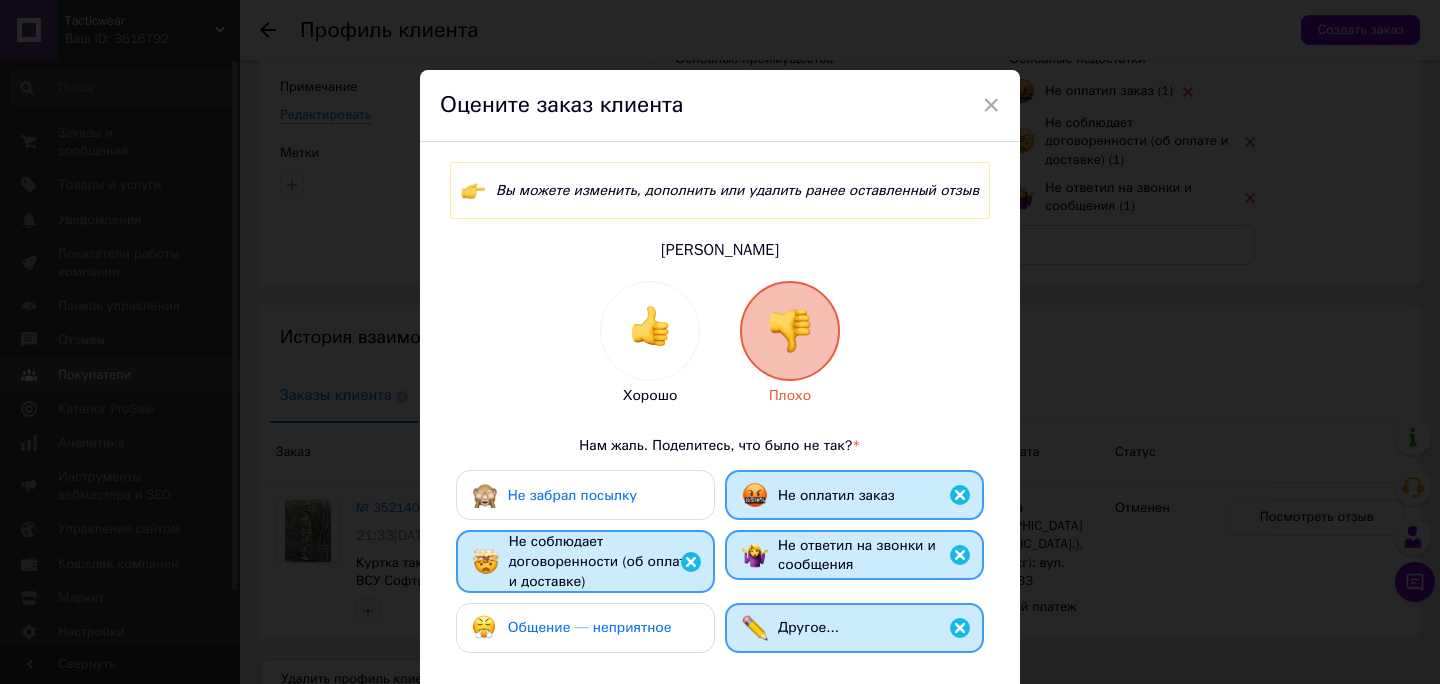 click at bounding box center [650, 326] 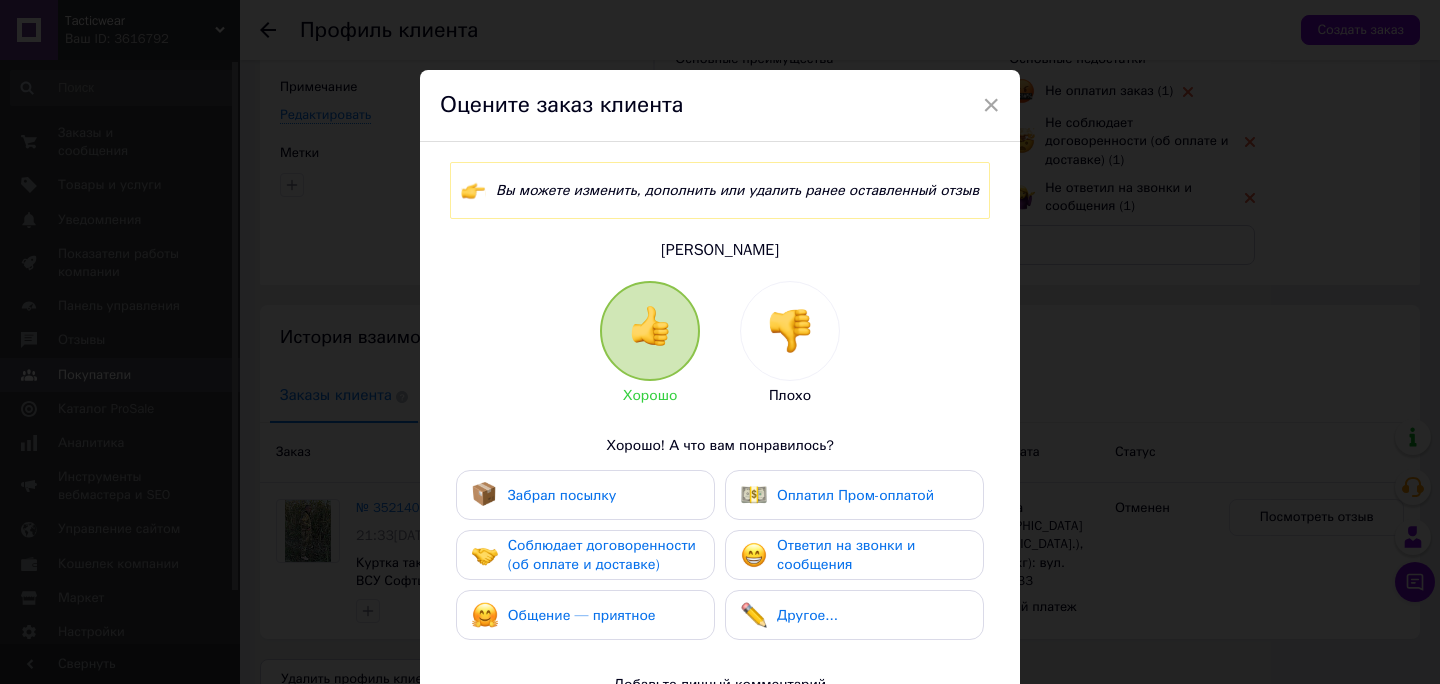 click on "Хорошо Плохо Хорошо! А что вам понравилось? Забрал посылку Оплатил Пром-оплатой Соблюдает договоренности (об оплате и доставке) Ответил на звонки и сообщения Общение — приятное Другое... Добавьте личный комментарий Не рекомендуемо цього клиента! Три дні намагалися поспілкуватися! То відхиляе дзвінки то пише пізніше передзвоню. Видправляйте тільки по передплаті! 148   из   500" at bounding box center [720, 588] 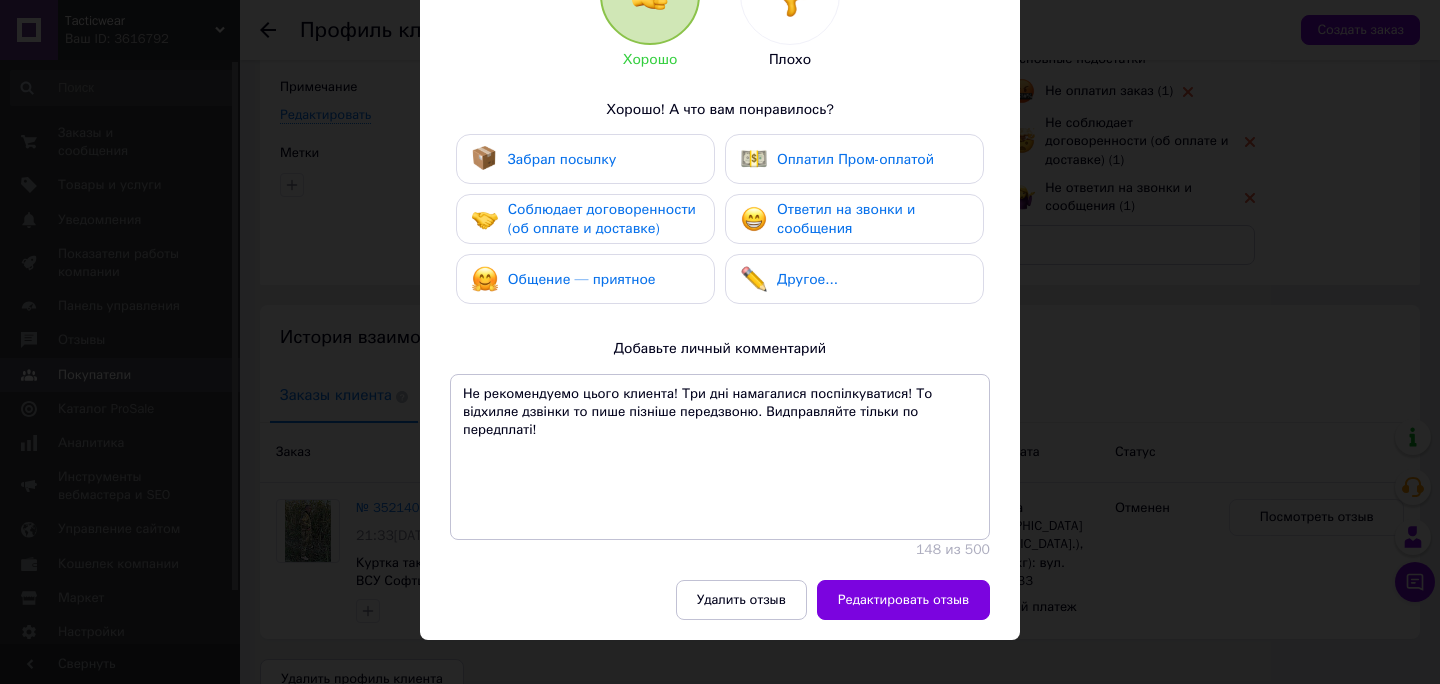 scroll, scrollTop: 356, scrollLeft: 0, axis: vertical 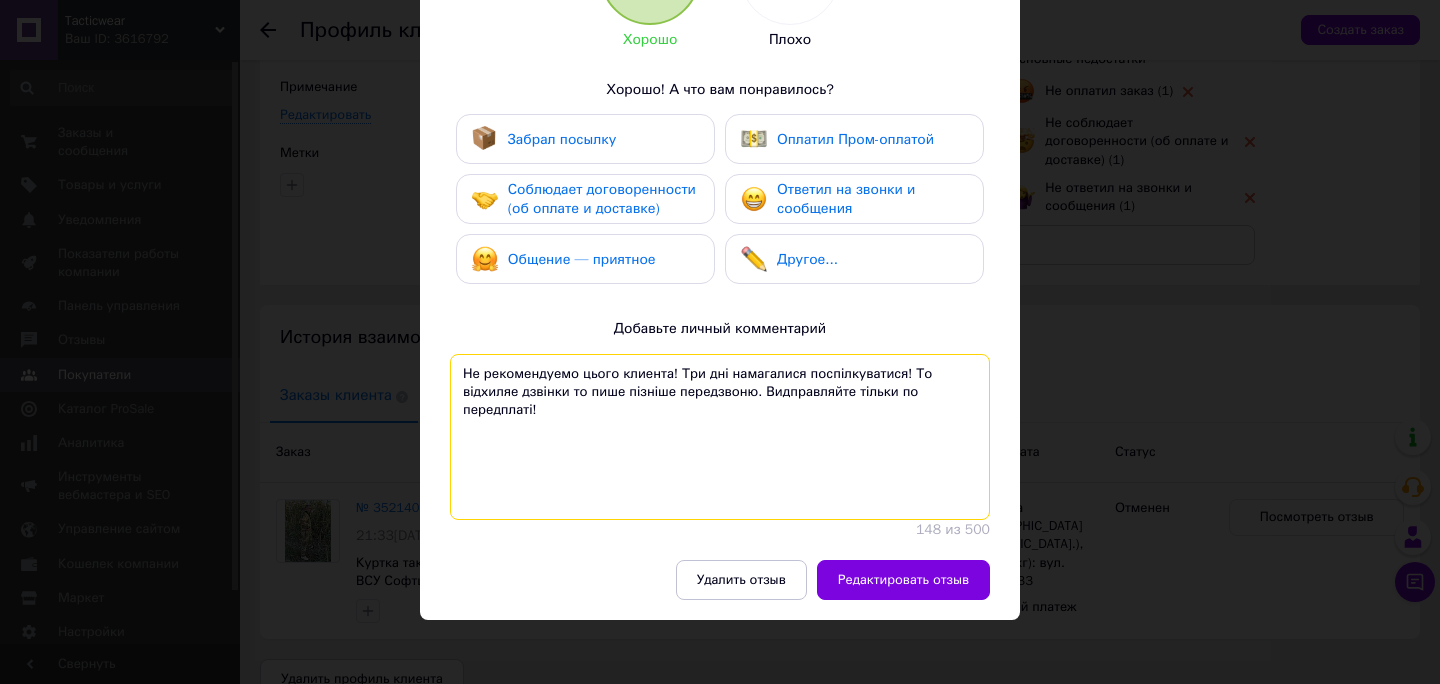 click on "Не рекомендуемо цього клиента! Три дні намагалися поспілкуватися! То відхиляе дзвінки то пише пізніше передзвоню. Видправляйте тільки по передплаті!" at bounding box center [720, 437] 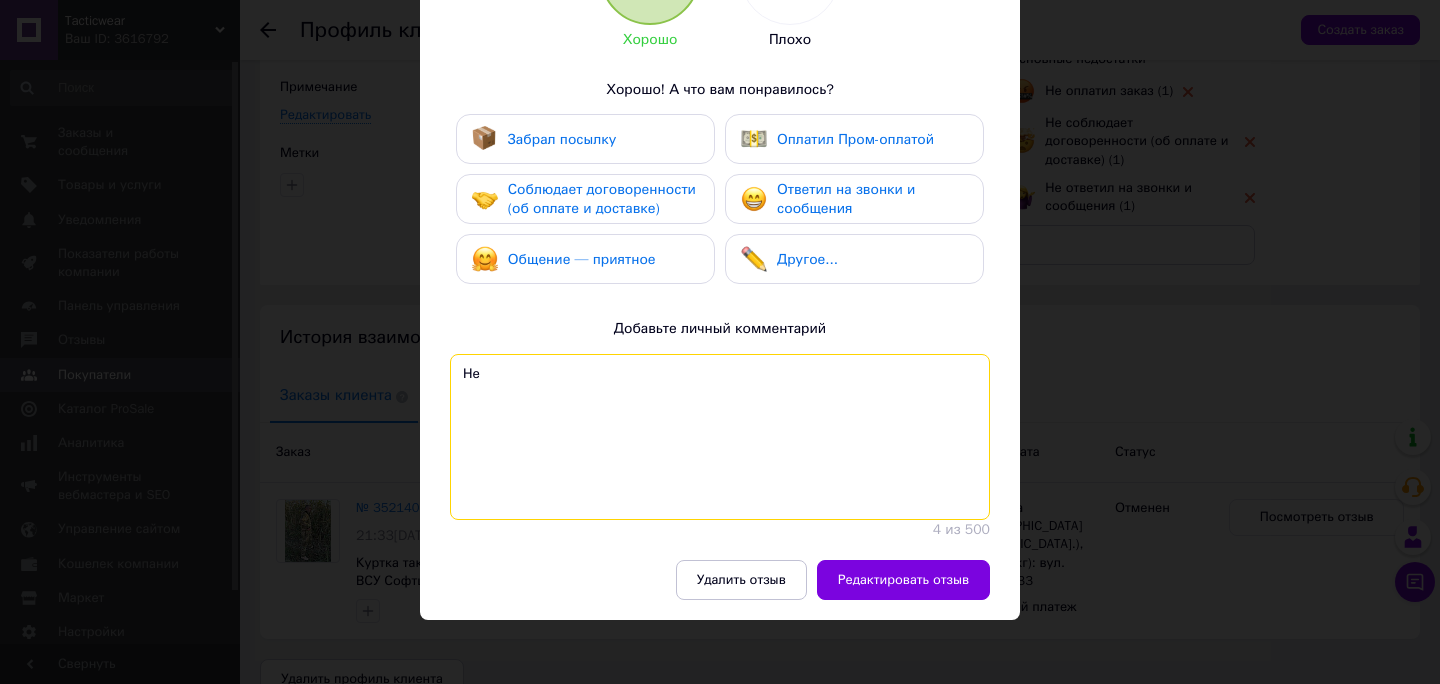 type on "Н" 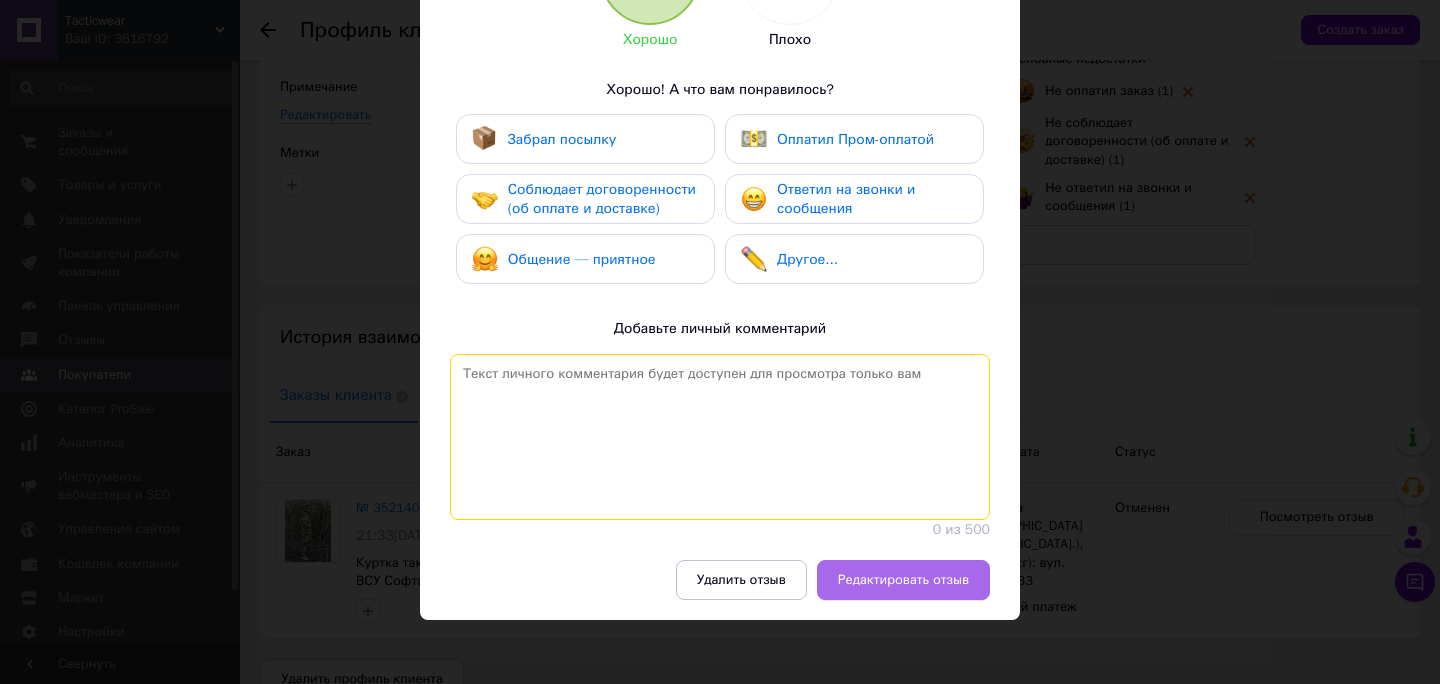 type 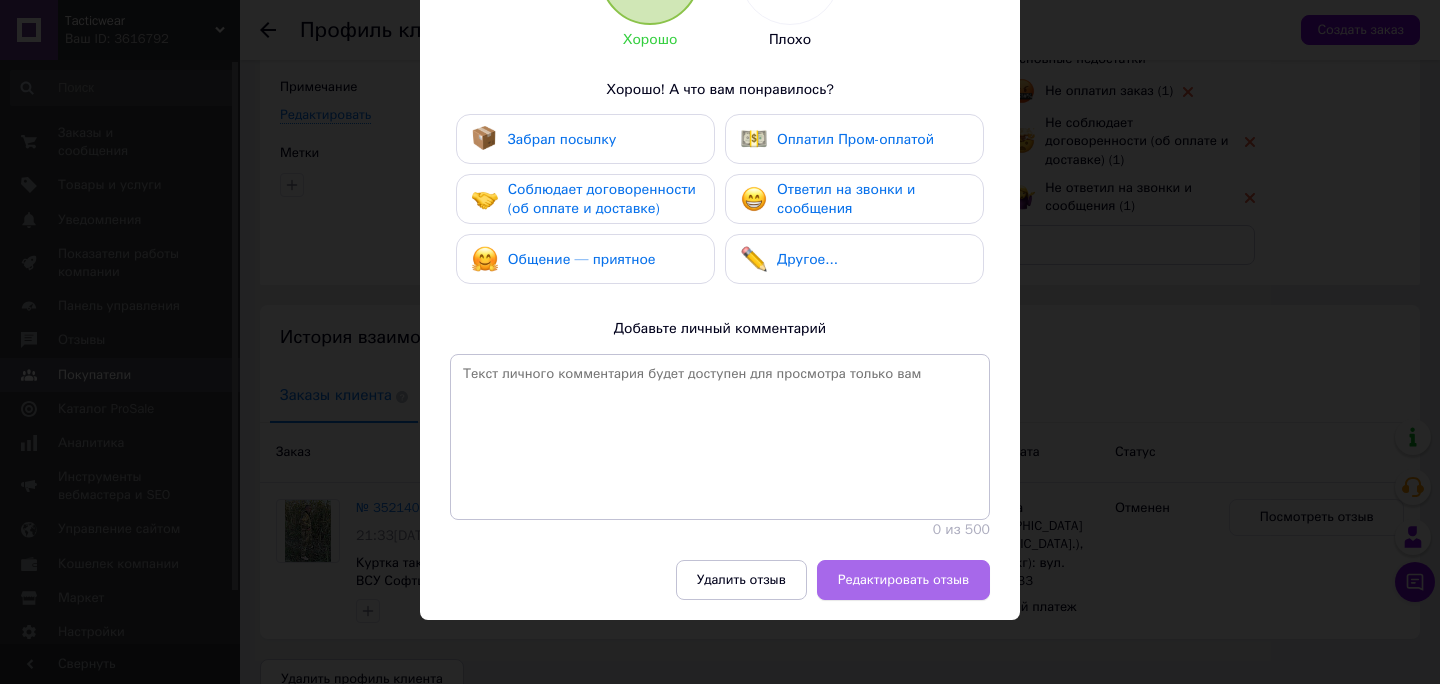click on "Редактировать отзыв" at bounding box center (903, 580) 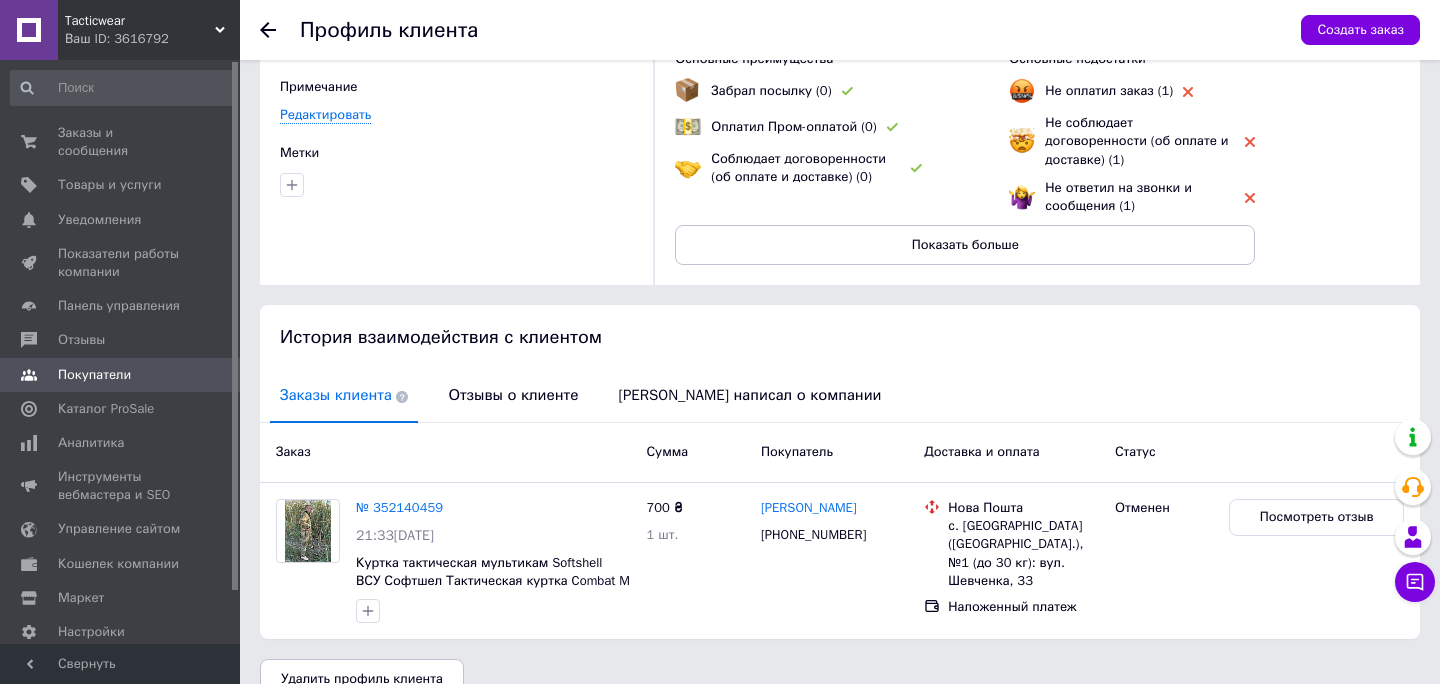 click 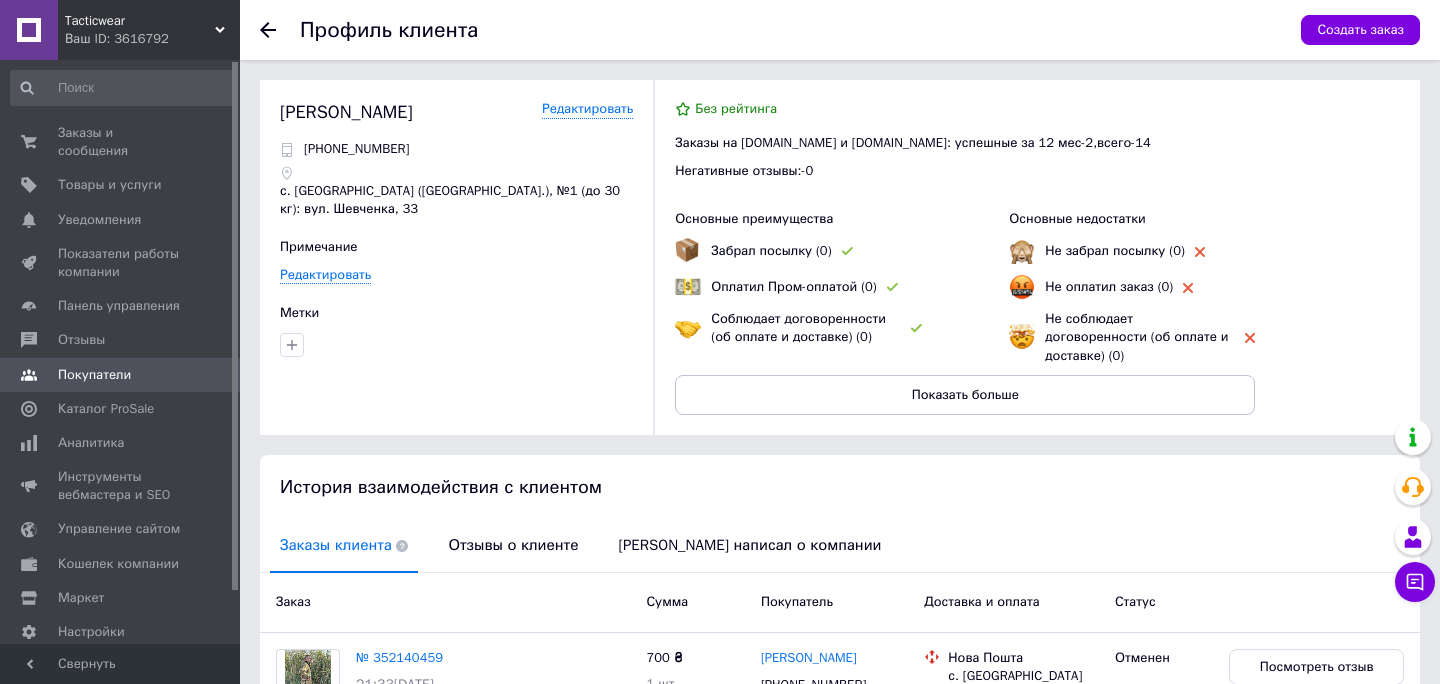 click on "Профиль клиента Создать заказ Куник  Василь Редактировать +380680726010 с. Старе Село (Рівненська обл.), №1 (до 30 кг): вул. Шевченка, 33 Примечание Редактировать Метки Без рейтинга Заказы на Prom.ua и Bigl.ua: успешные за 12 мес  -  2 ,  всего  -  14 Негативные отзывы:   -  0 Основные преимущества Забрал посылку (0) Оплатил Пром-оплатой (0) Соблюдает договоренности (об оплате и доставке) (0) Основные недостатки Не забрал посылку (0) Не оплатил заказ (0) Не соблюдает договоренности (об оплате и доставке) (0) Показать больше История взаимодействия с клиентом Заказы клиента   Отзывы о клиенте" at bounding box center (840, 434) 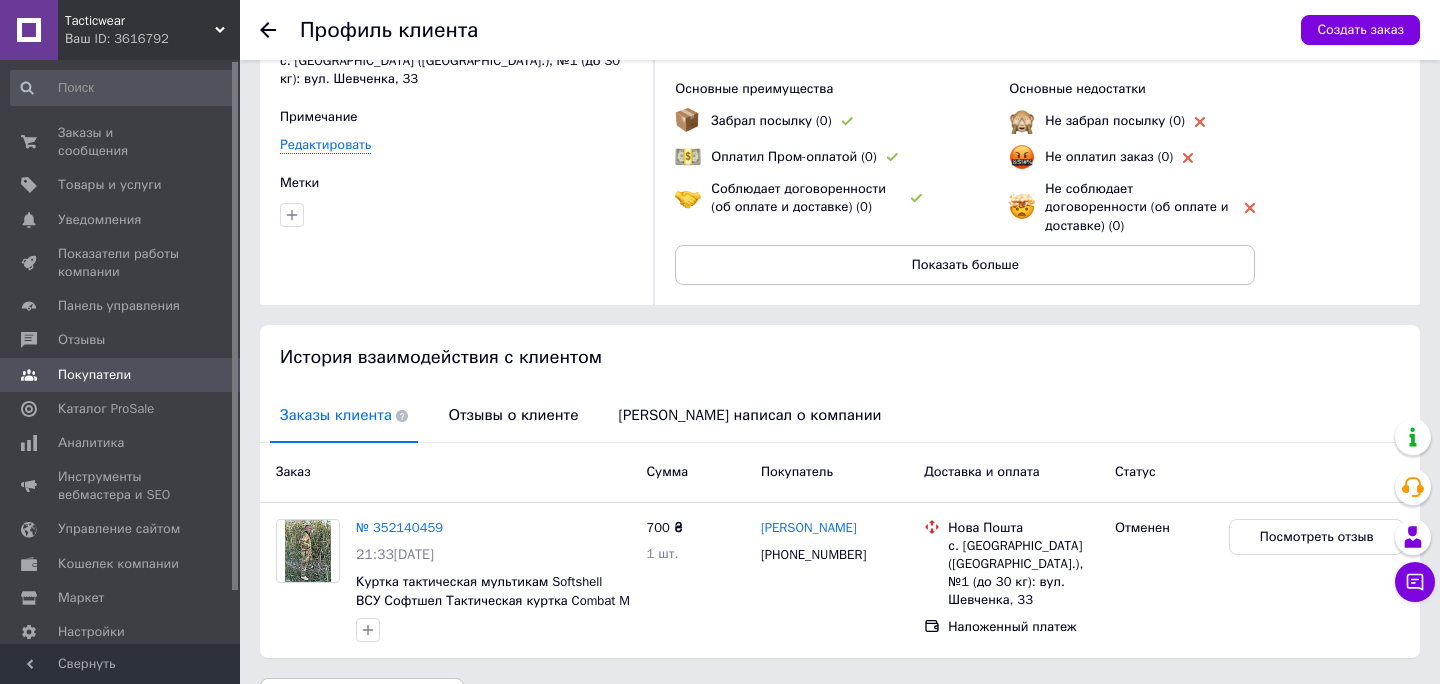 scroll, scrollTop: 184, scrollLeft: 0, axis: vertical 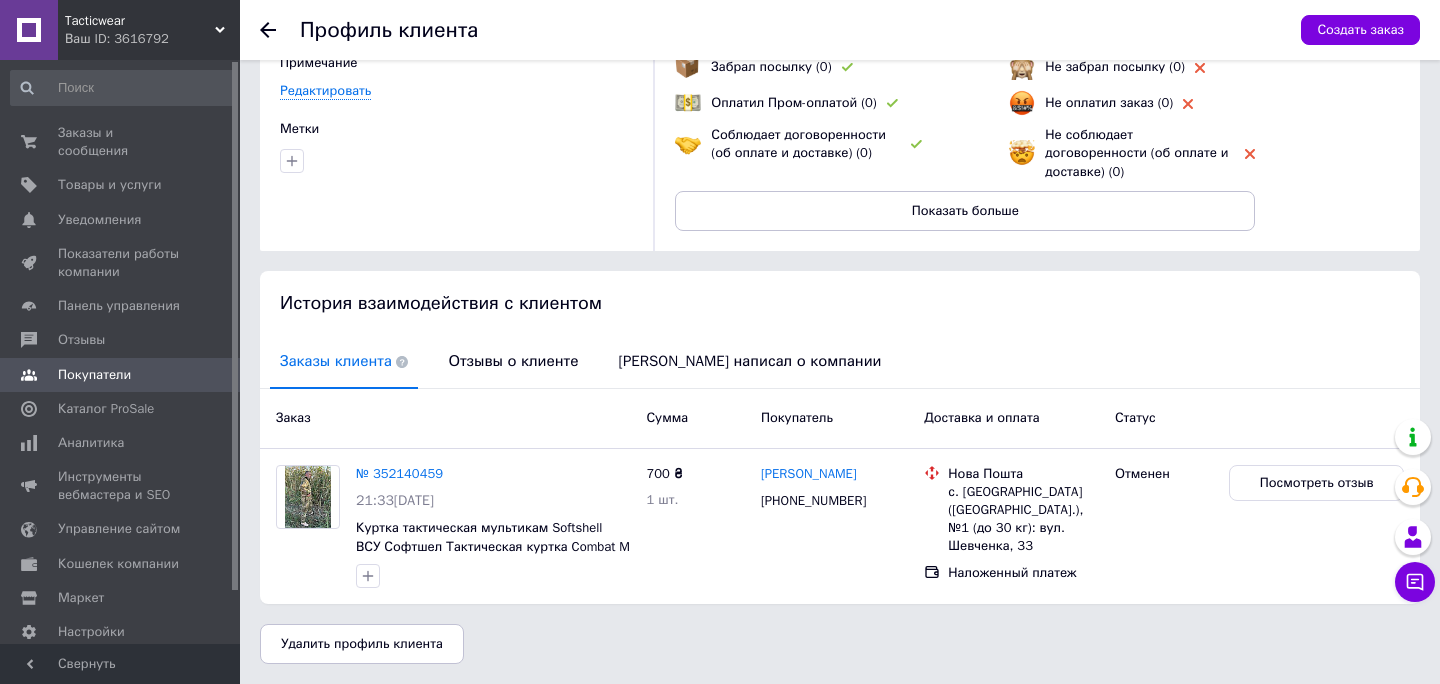 click 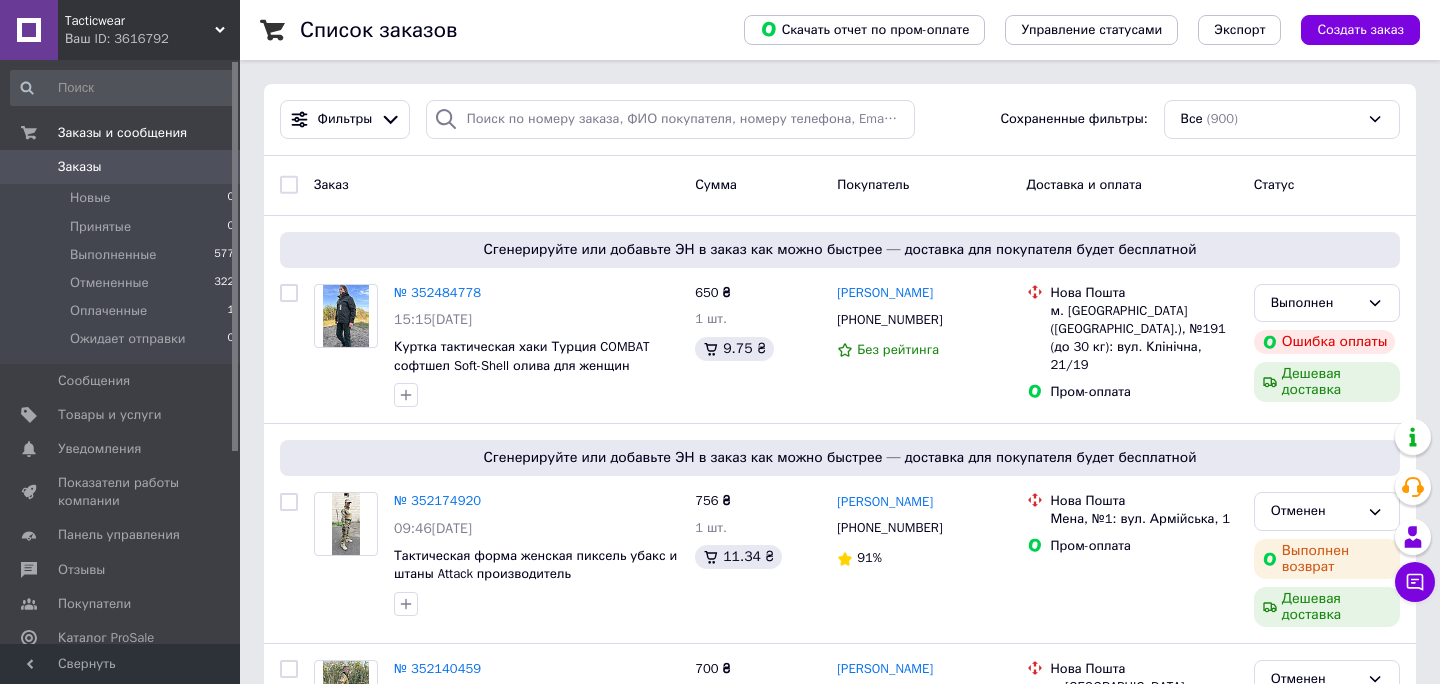 click on "Список заказов   Скачать отчет по пром-оплате Управление статусами Экспорт Создать заказ Фильтры Сохраненные фильтры: Все (900) Заказ Сумма Покупатель Доставка и оплата Статус Сгенерируйте или добавьте ЭН в заказ как можно быстрее — доставка для покупателя будет бесплатной № 352484778 15:15, 13.07.2025 Куртка тактическая хаки Турция COMBAT софтшел Soft-Shell олива для женщин 650 ₴ 1 шт. 9.75 ₴ Марина Рязанцева +380989652598 Без рейтинга Нова Пошта м. Київ (Київська обл.), №191 (до 30 кг): вул. Клінічна, 21/19 Пром-оплата Выполнен Ошибка оплаты Дешевая доставка № 352174920 09:46, 11.07.2025 756 ₴ 1 шт. 11.34 ₴" at bounding box center [840, 2003] 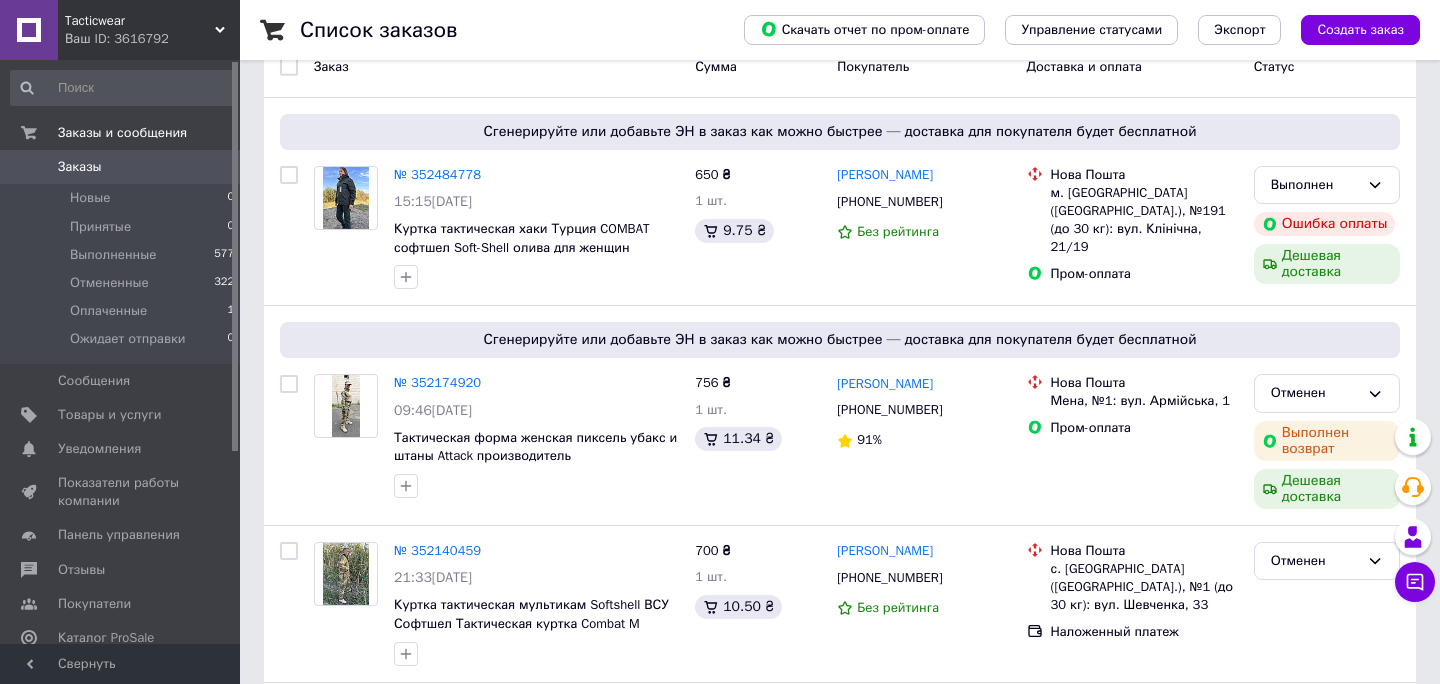scroll, scrollTop: 200, scrollLeft: 0, axis: vertical 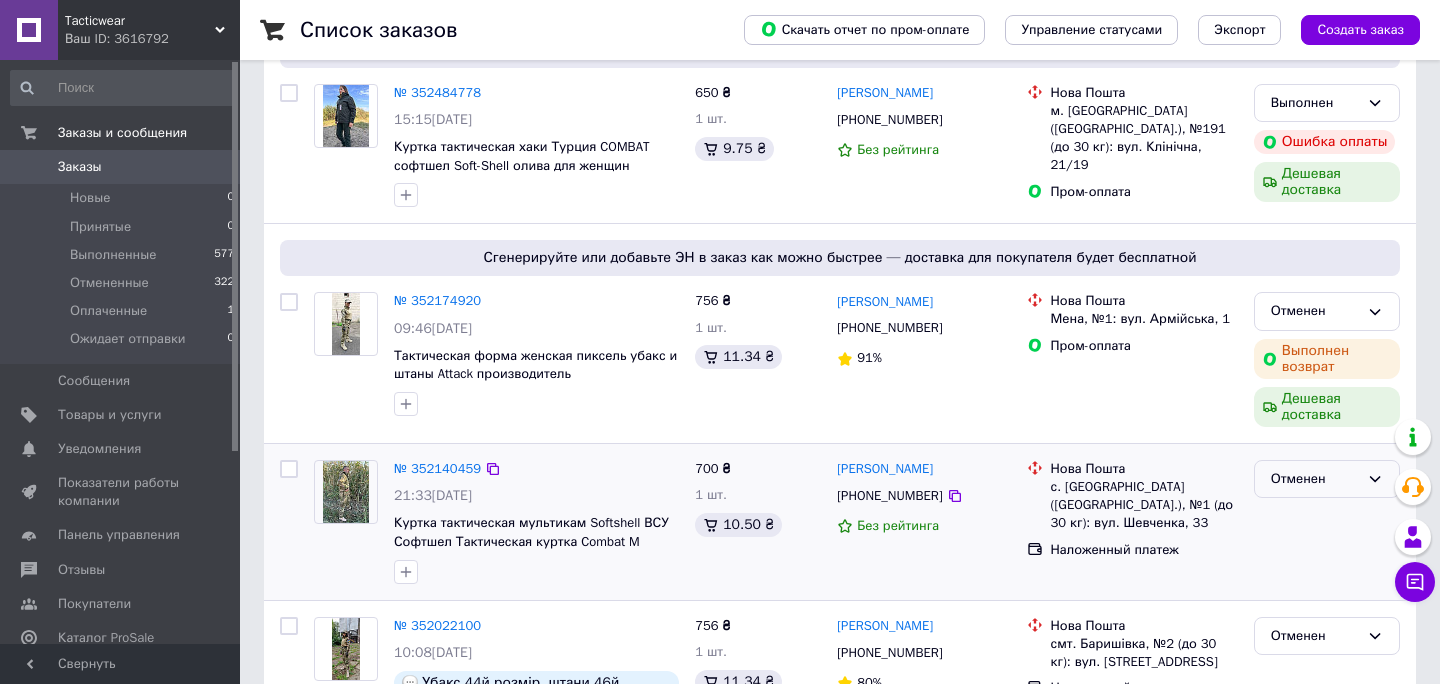 click on "Отменен" at bounding box center [1315, 479] 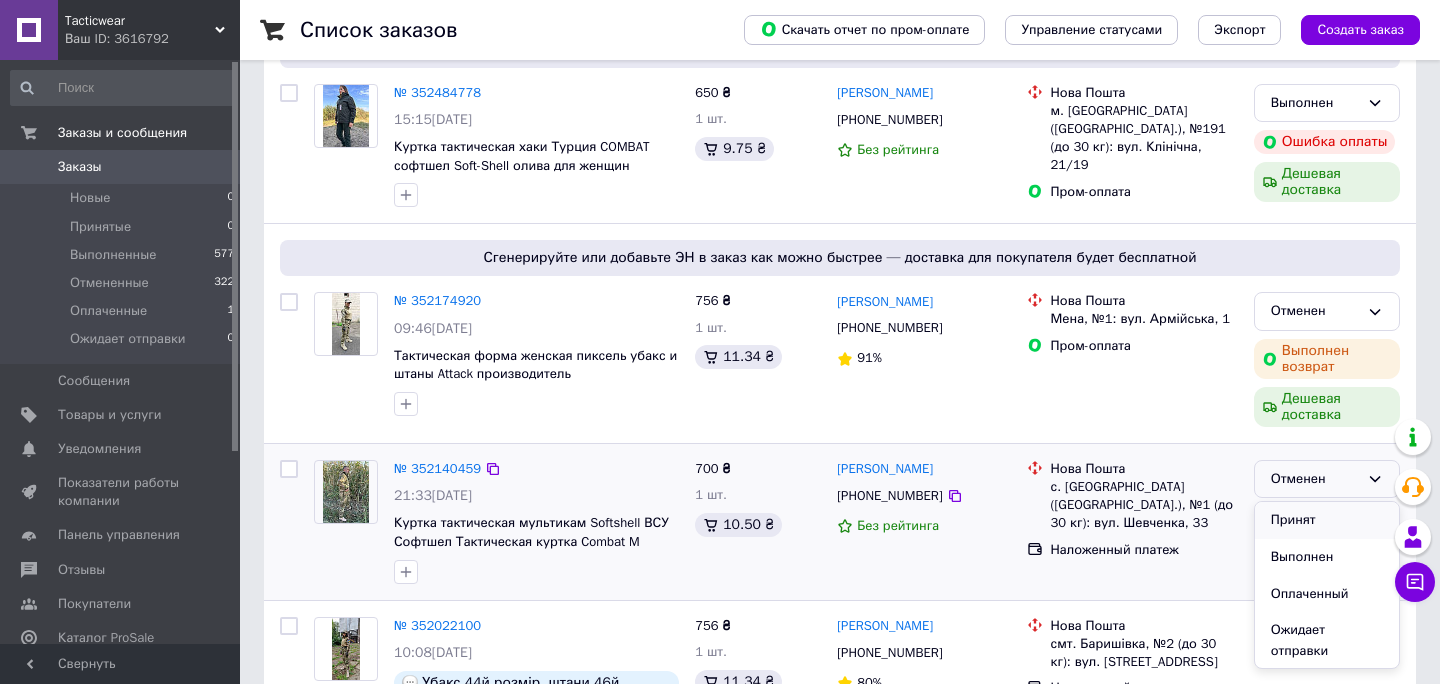 click on "Принят" at bounding box center (1327, 520) 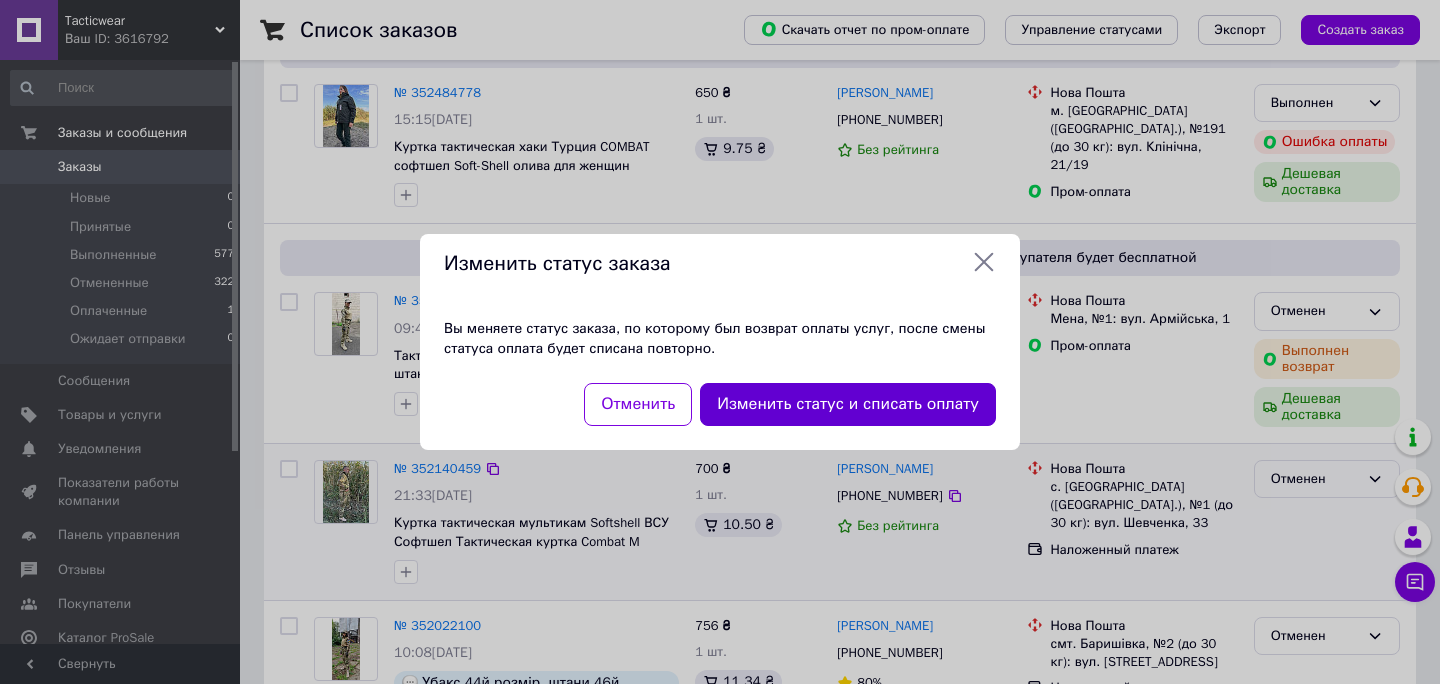 click on "Изменить статус и списать оплату" at bounding box center (848, 404) 